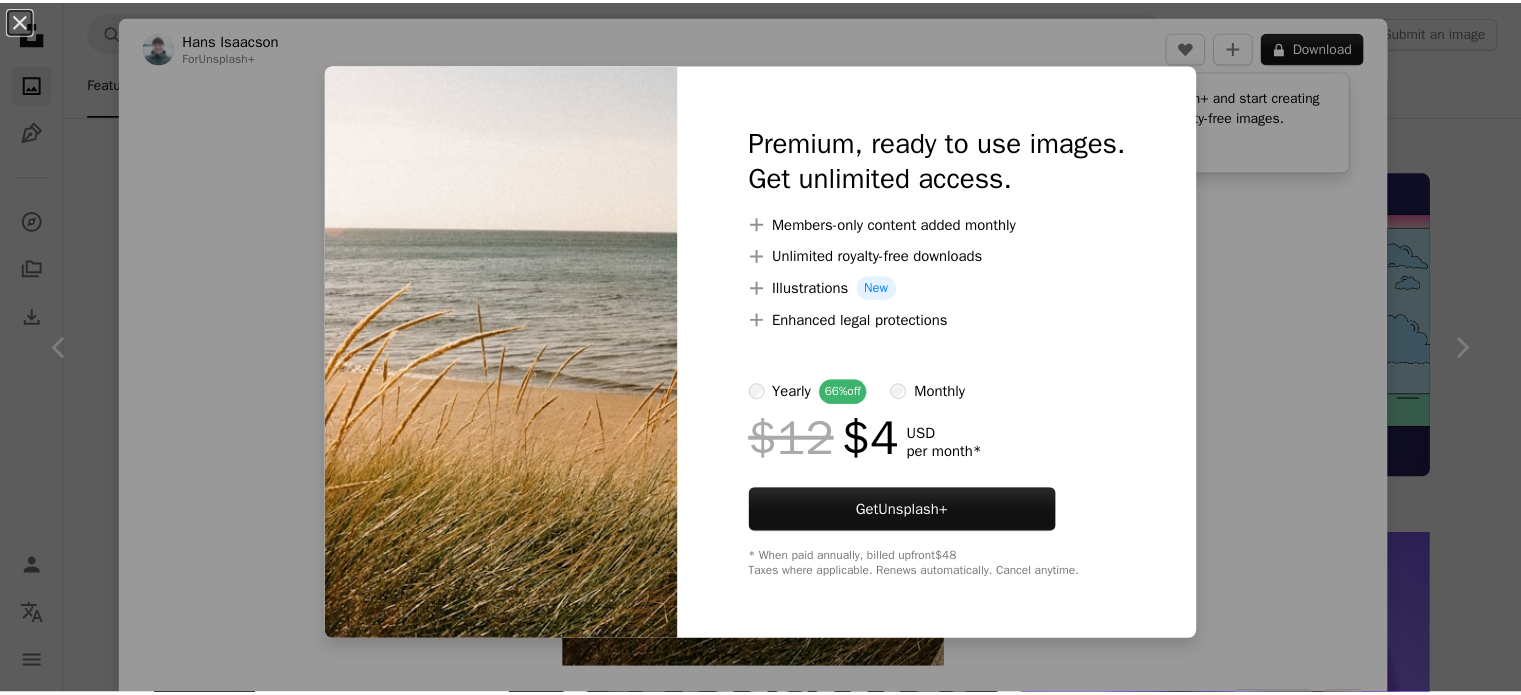 scroll, scrollTop: 7146, scrollLeft: 0, axis: vertical 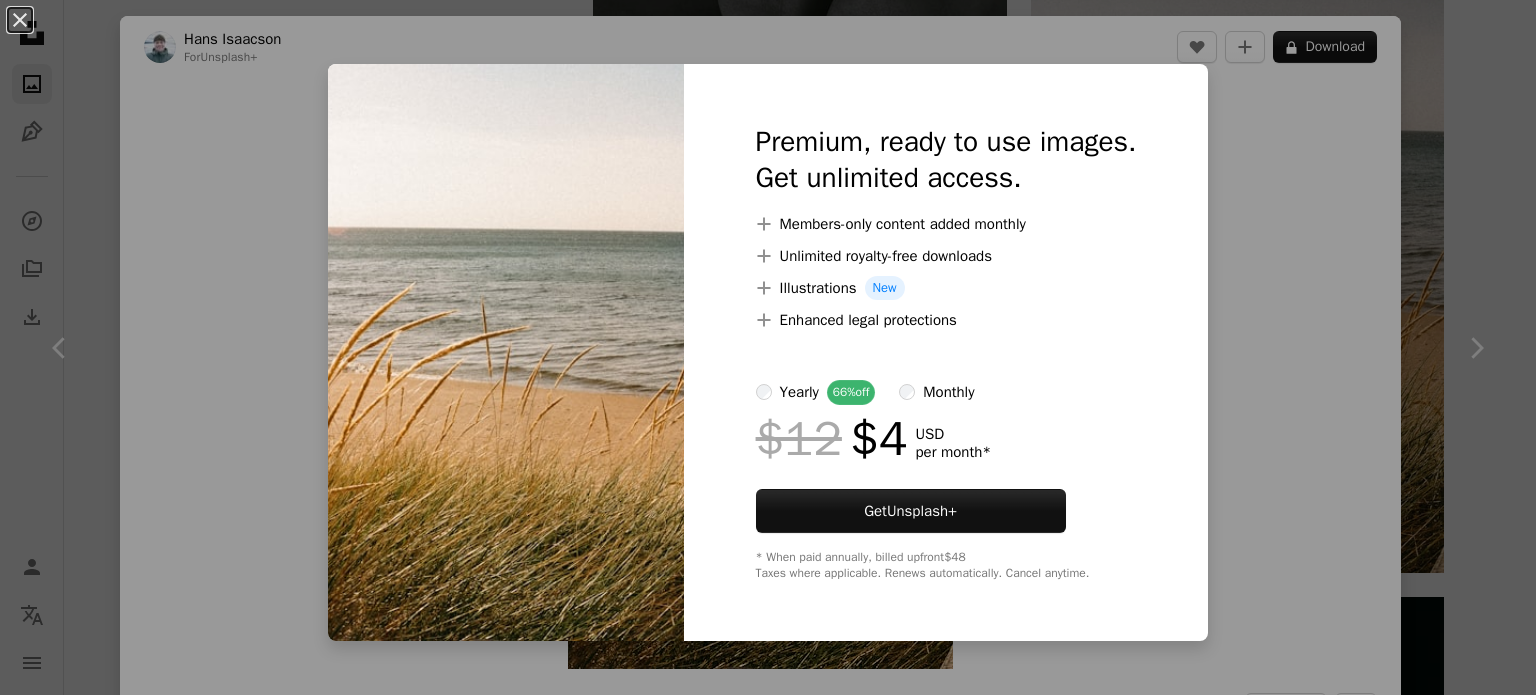 click on "An X shape Premium, ready to use images. Get unlimited access. A plus sign Members-only content added monthly A plus sign Unlimited royalty-free downloads A plus sign Illustrations  New A plus sign Enhanced legal protections yearly 66%  off monthly $12   $4 USD per month * Get  Unsplash+ * When paid annually, billed upfront  $48 Taxes where applicable. Renews automatically. Cancel anytime." at bounding box center (768, 347) 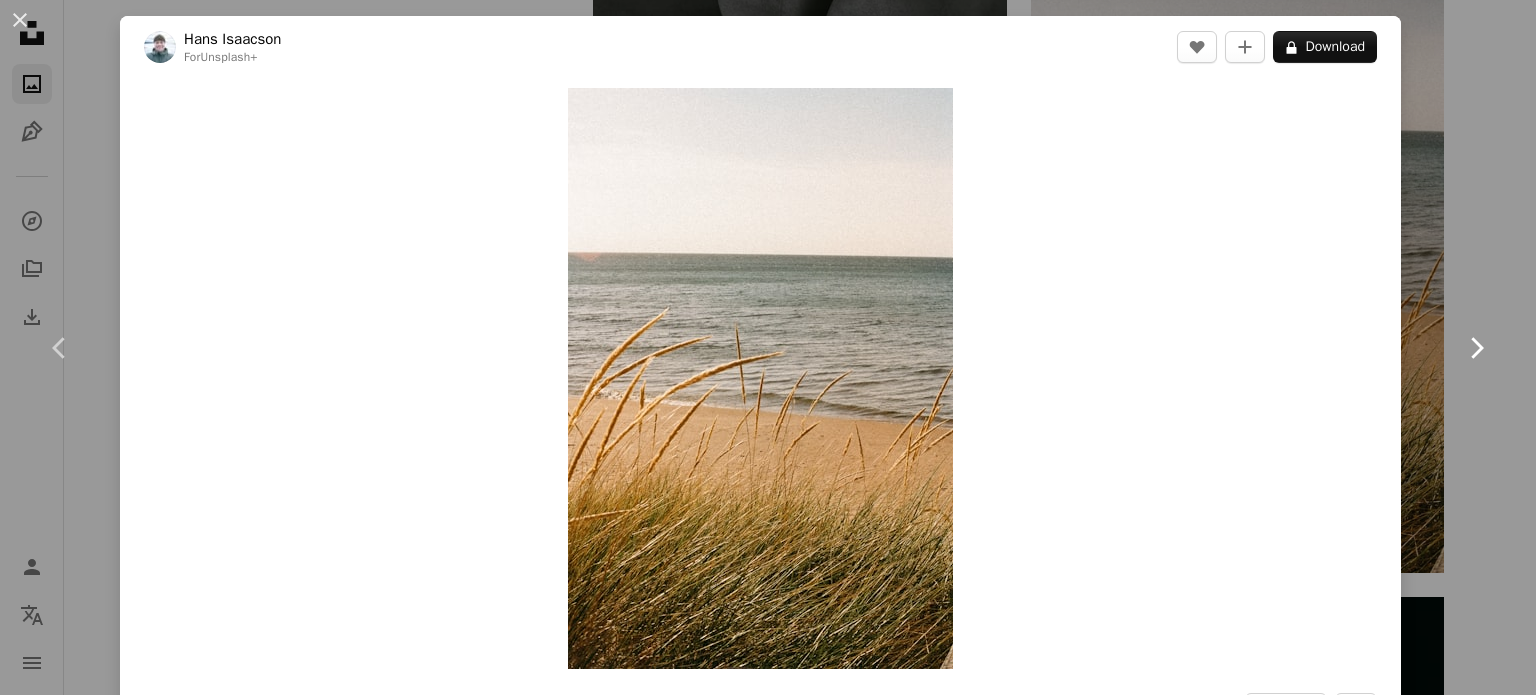 click on "Chevron right" 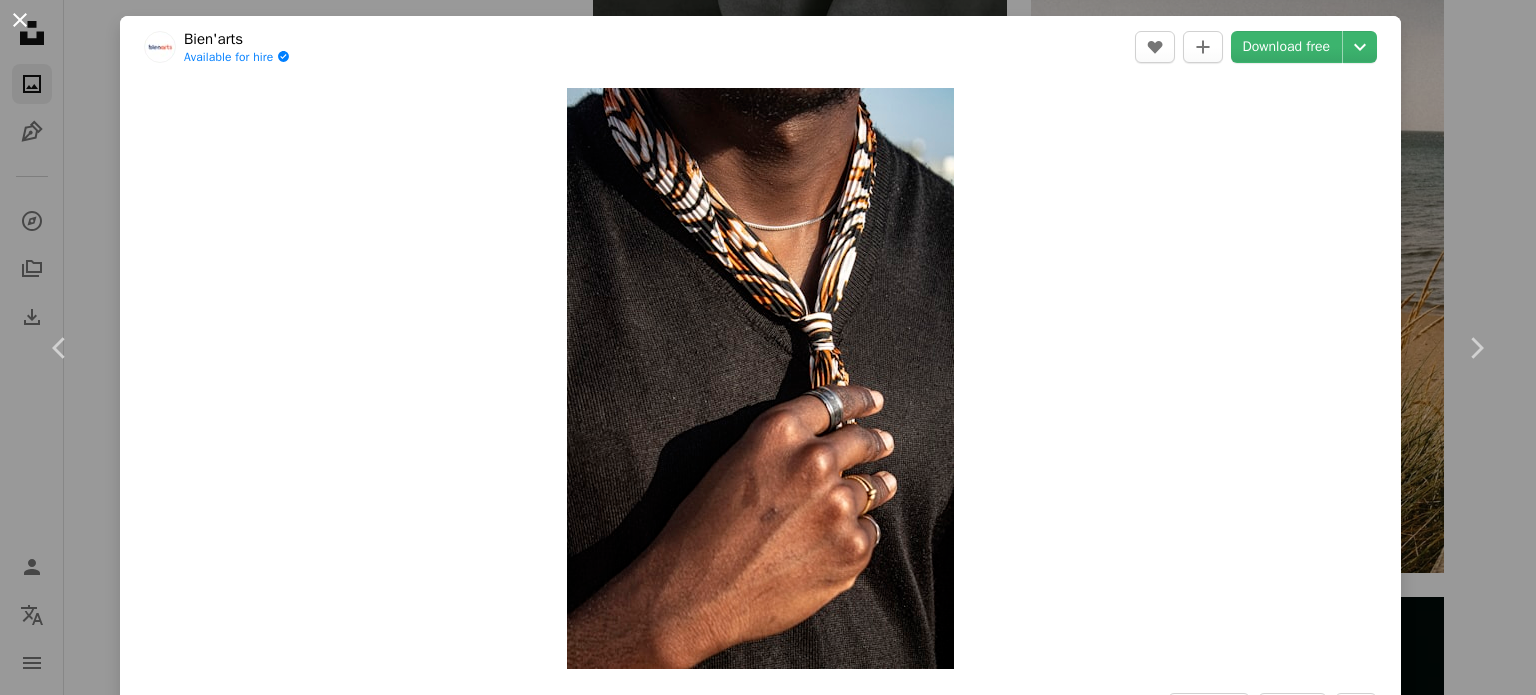 click on "An X shape" at bounding box center [20, 20] 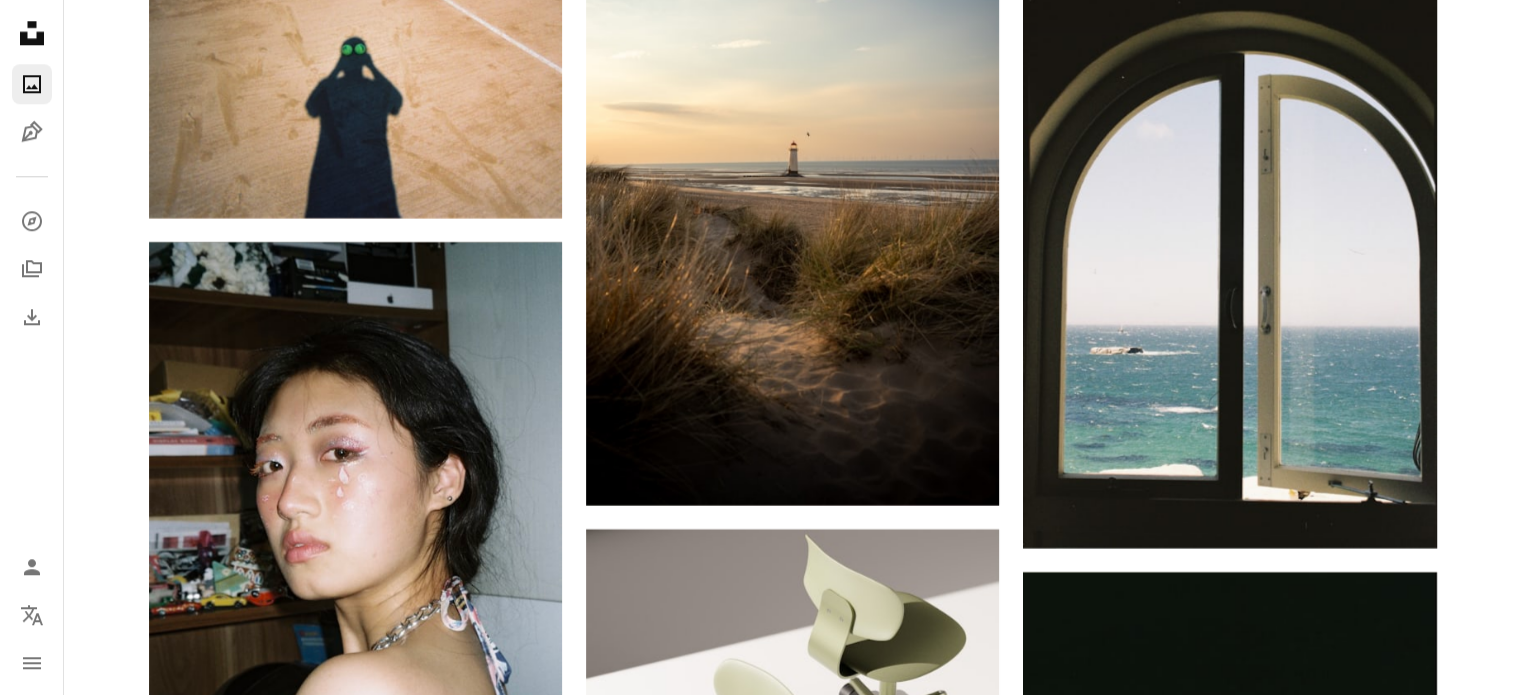 scroll, scrollTop: 9678, scrollLeft: 0, axis: vertical 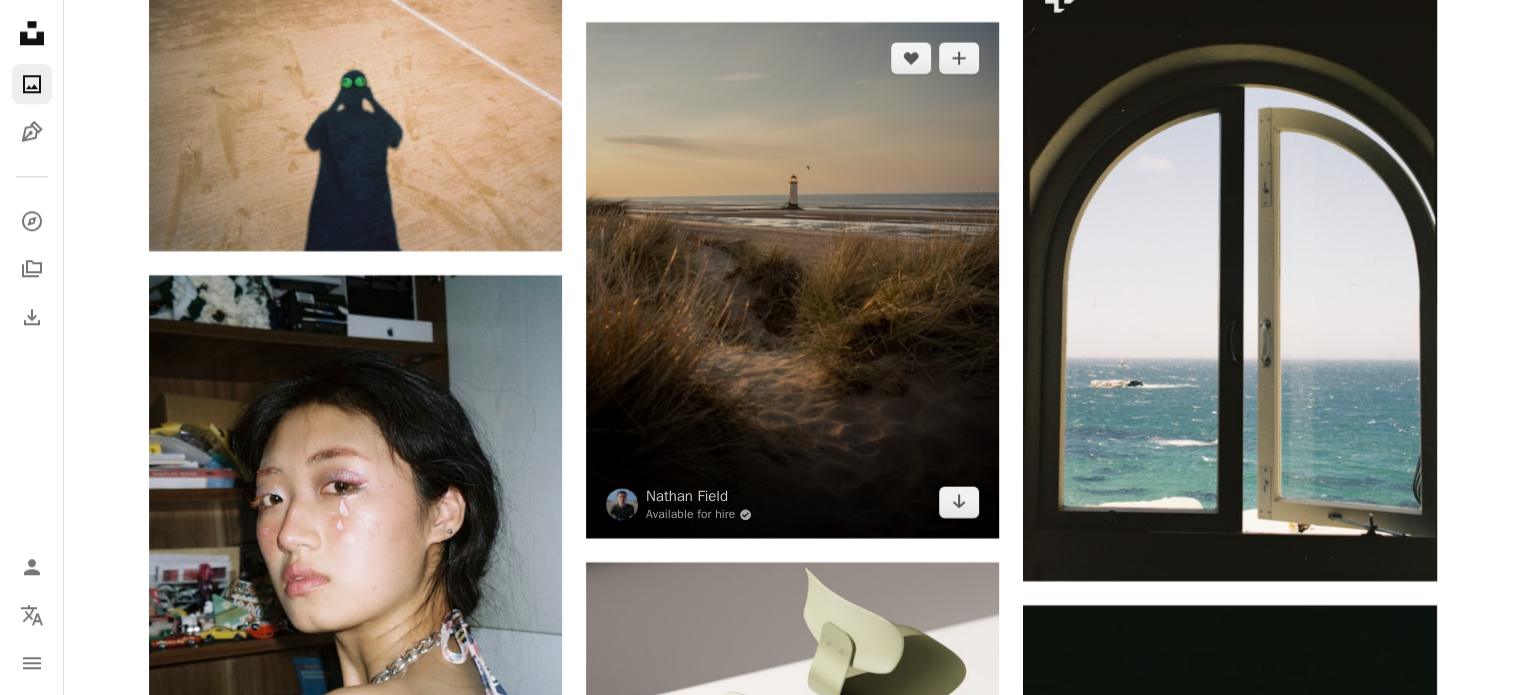 click at bounding box center [792, 280] 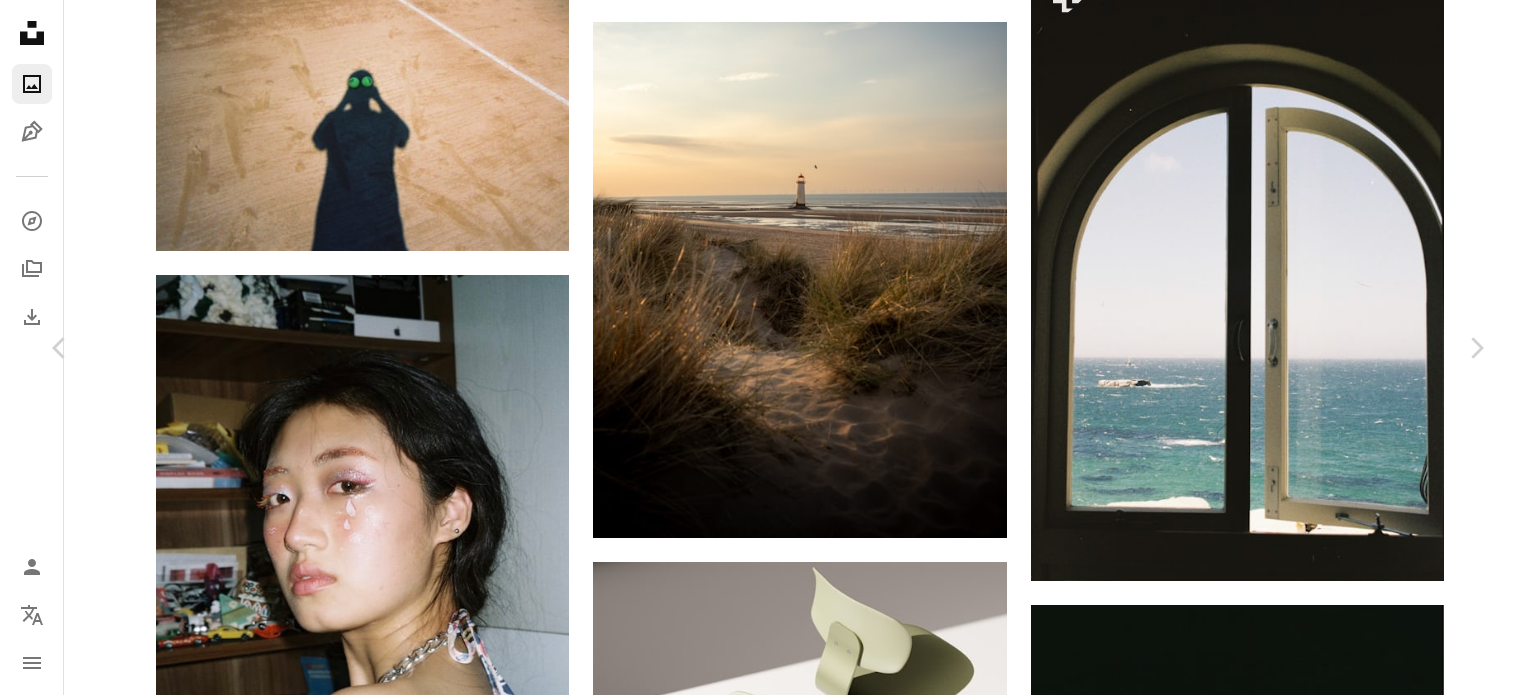 click on "Download free" at bounding box center (1287, 4081) 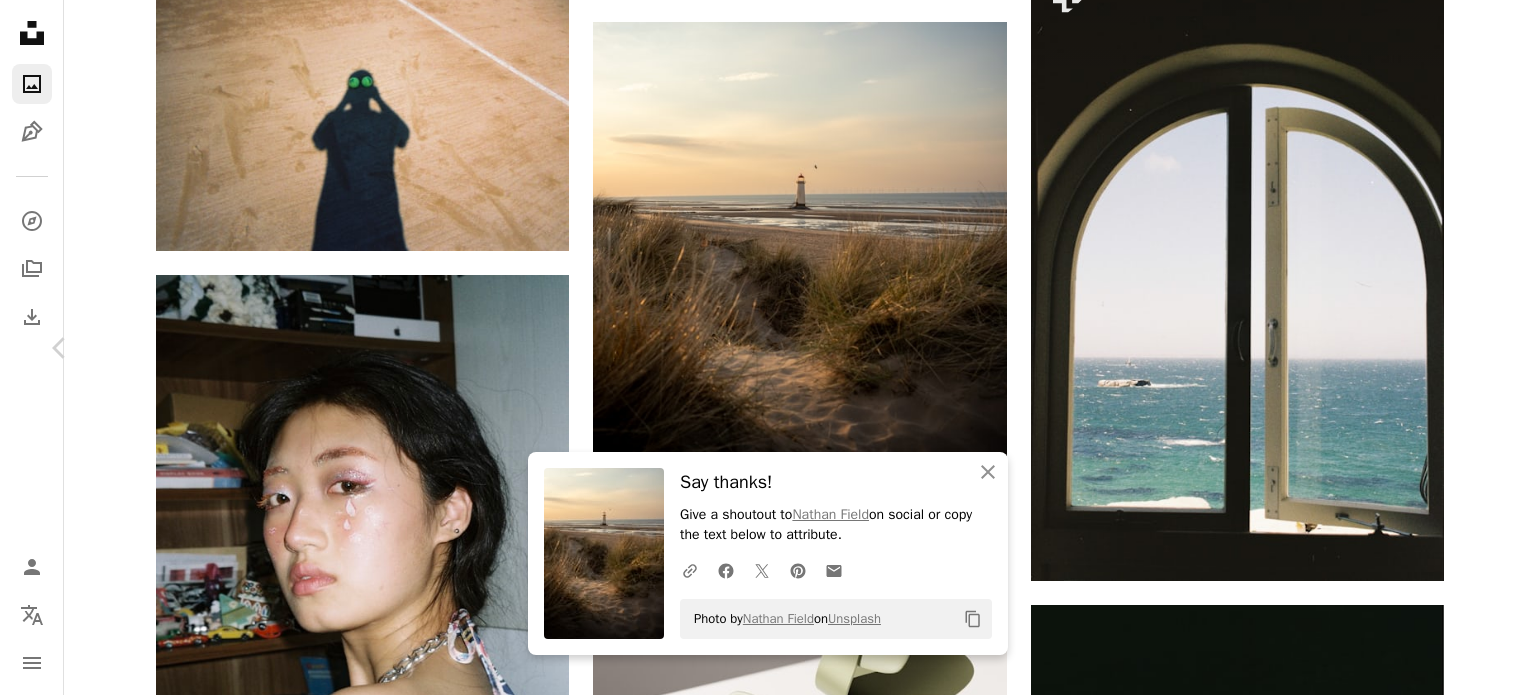 click on "Chevron right" at bounding box center [1476, 348] 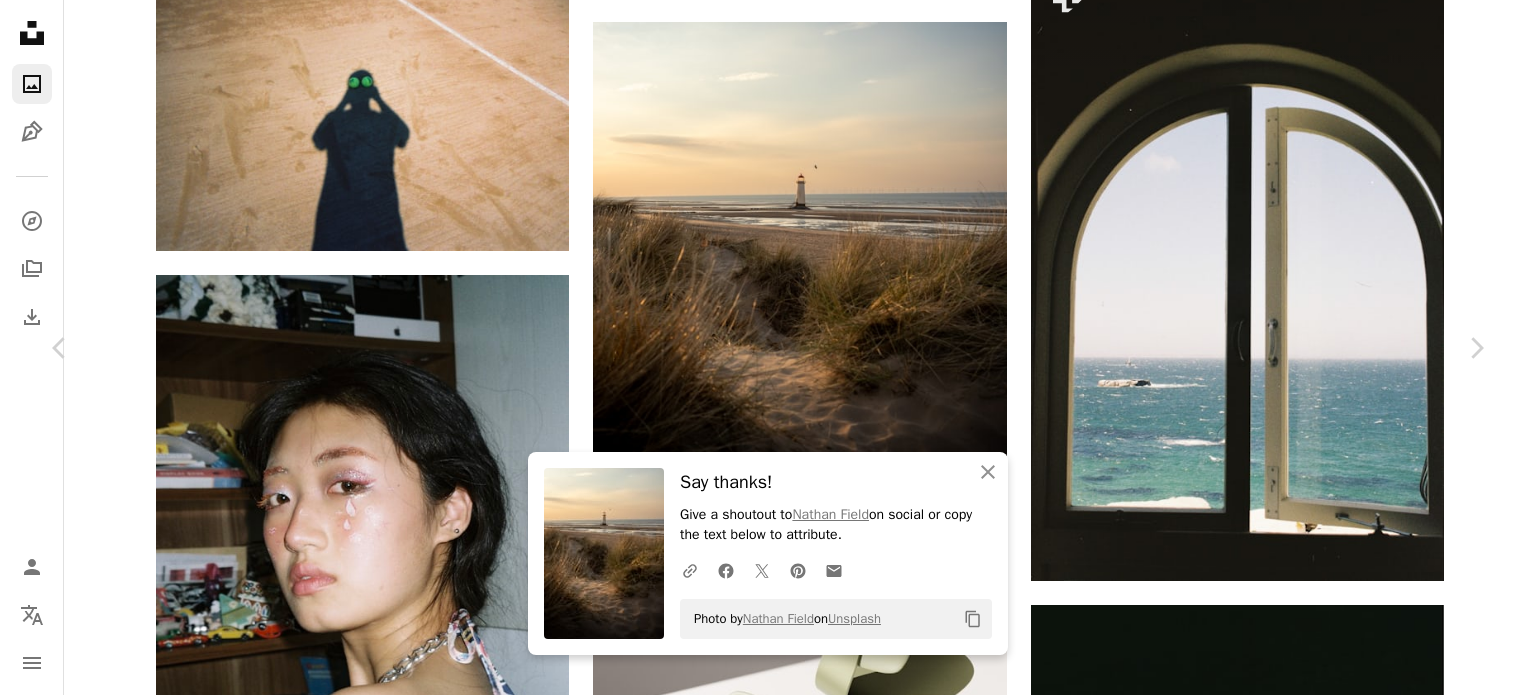 click on "An X shape" at bounding box center [20, 20] 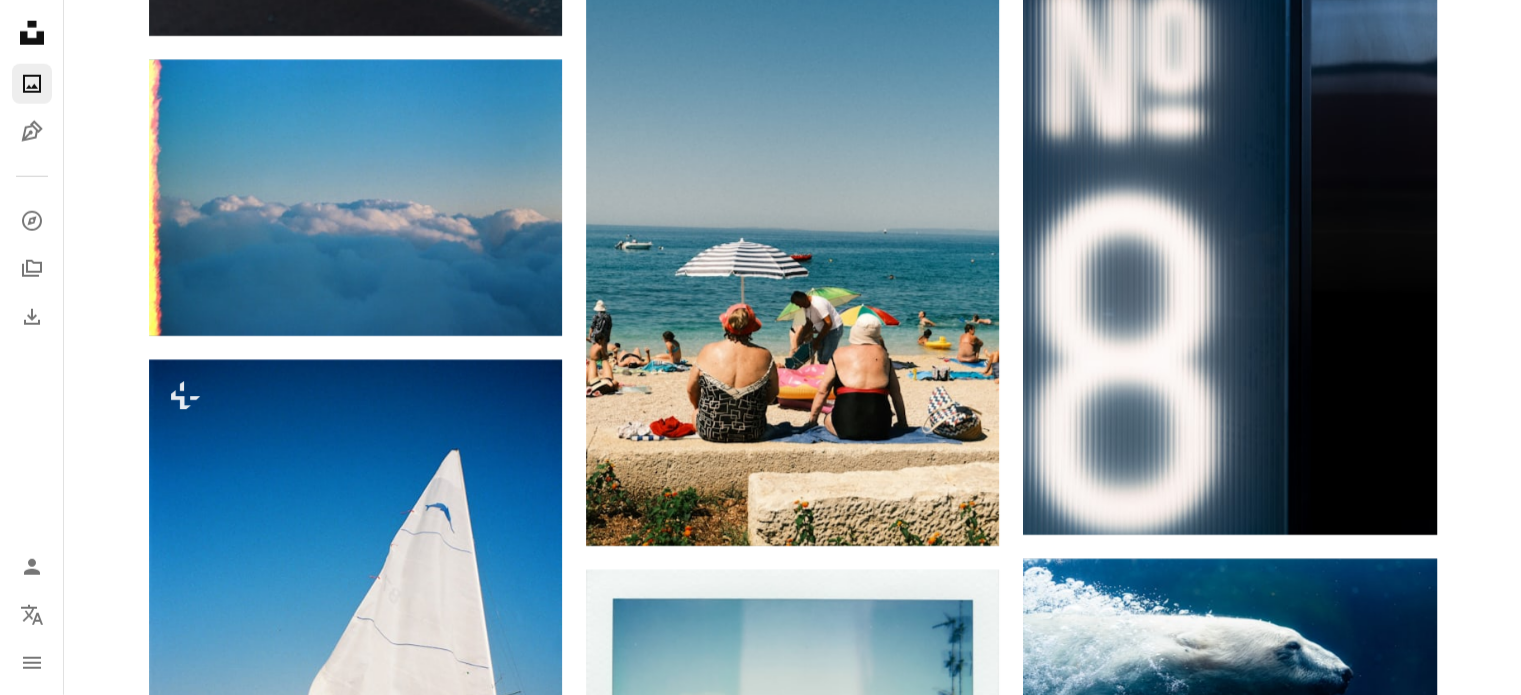scroll, scrollTop: 13187, scrollLeft: 0, axis: vertical 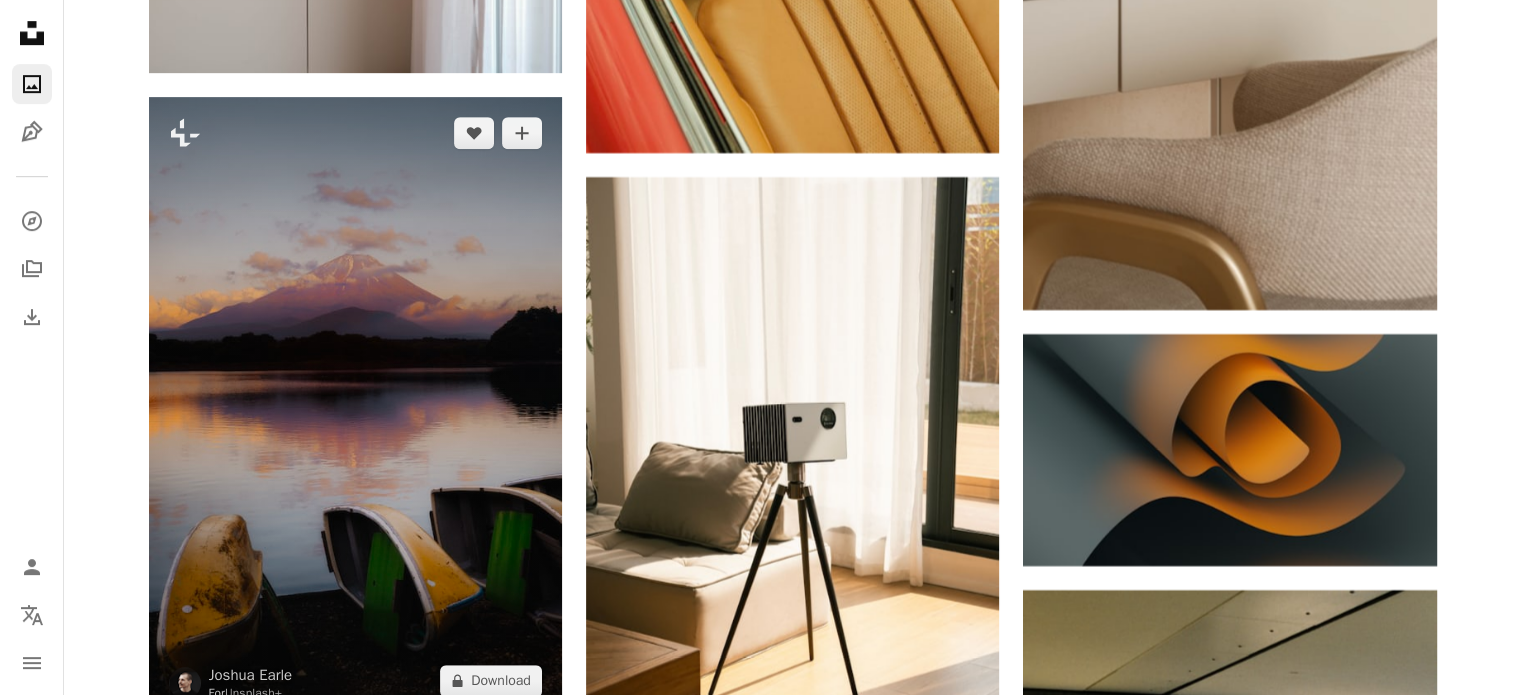 click at bounding box center (355, 407) 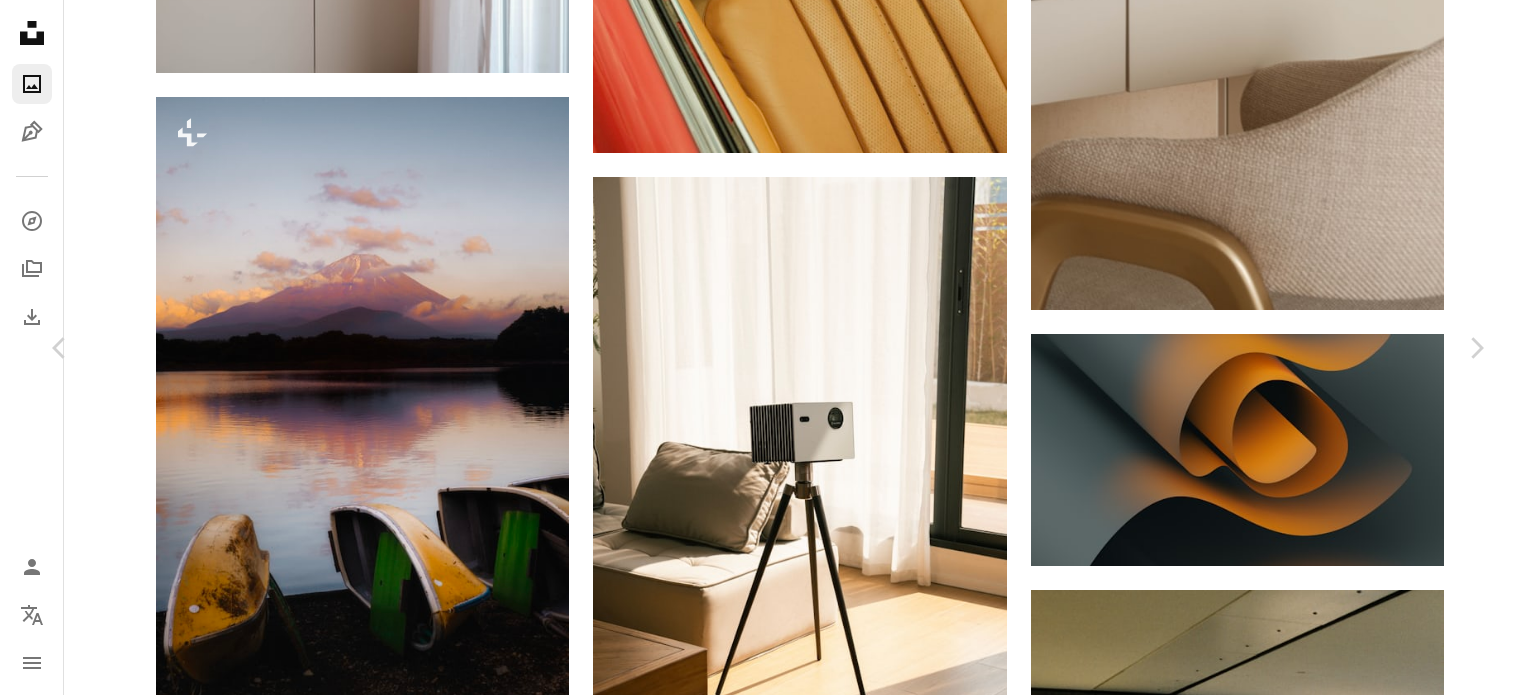 click on "An X shape" at bounding box center (20, 20) 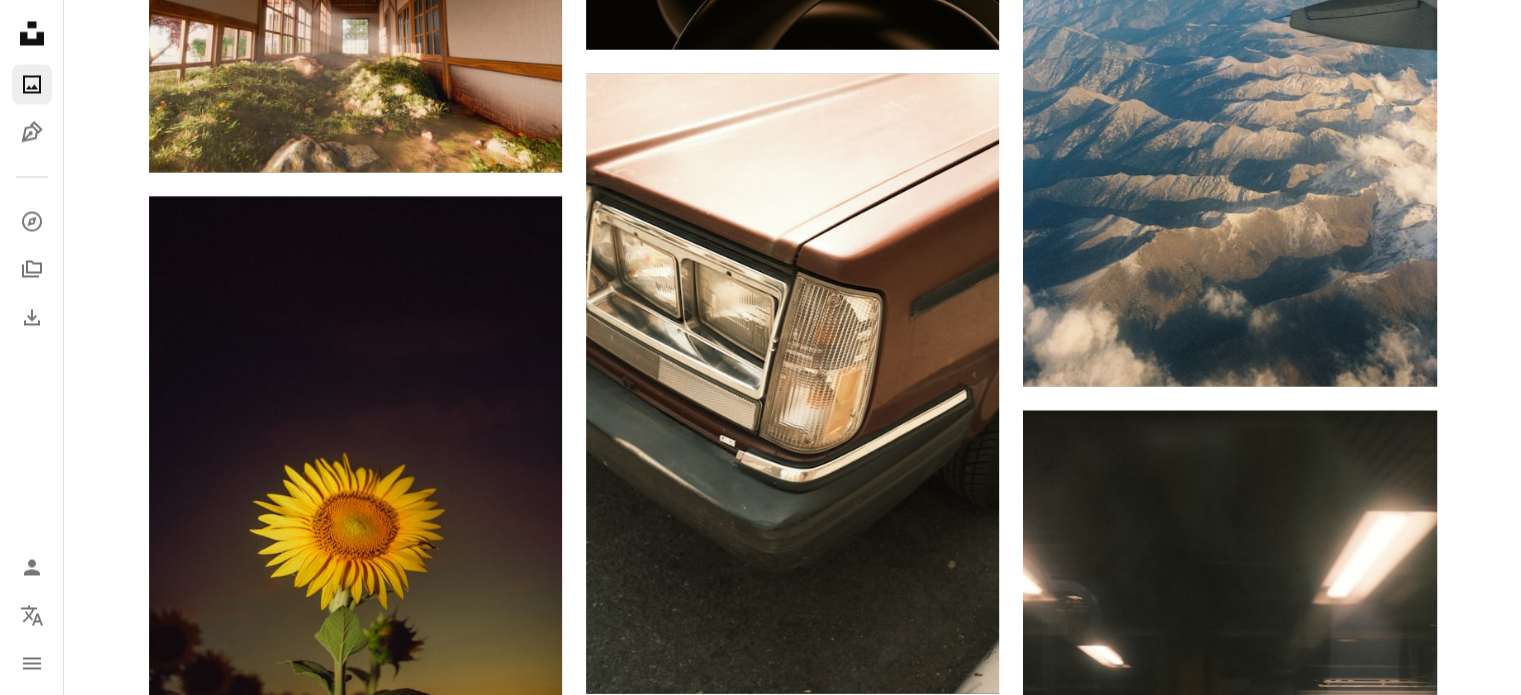scroll, scrollTop: 19007, scrollLeft: 0, axis: vertical 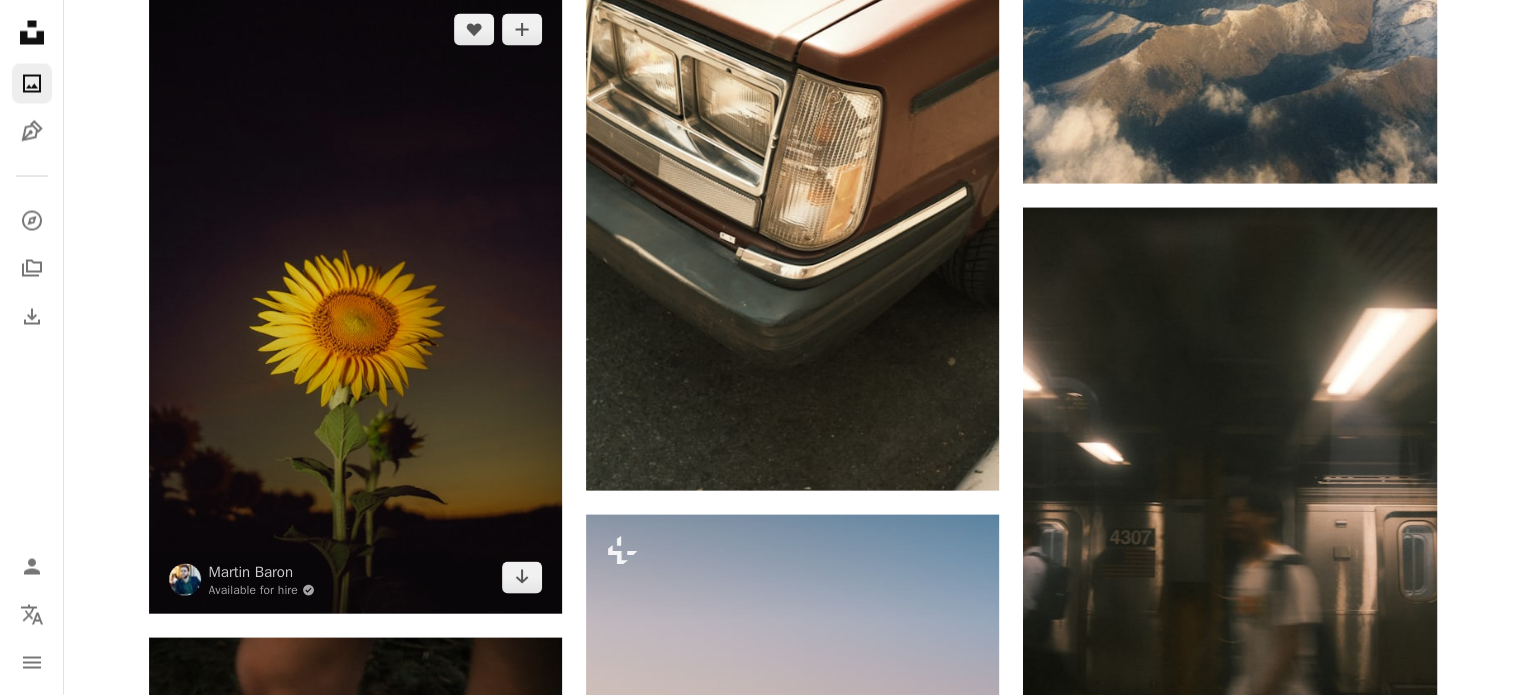 click at bounding box center (355, 304) 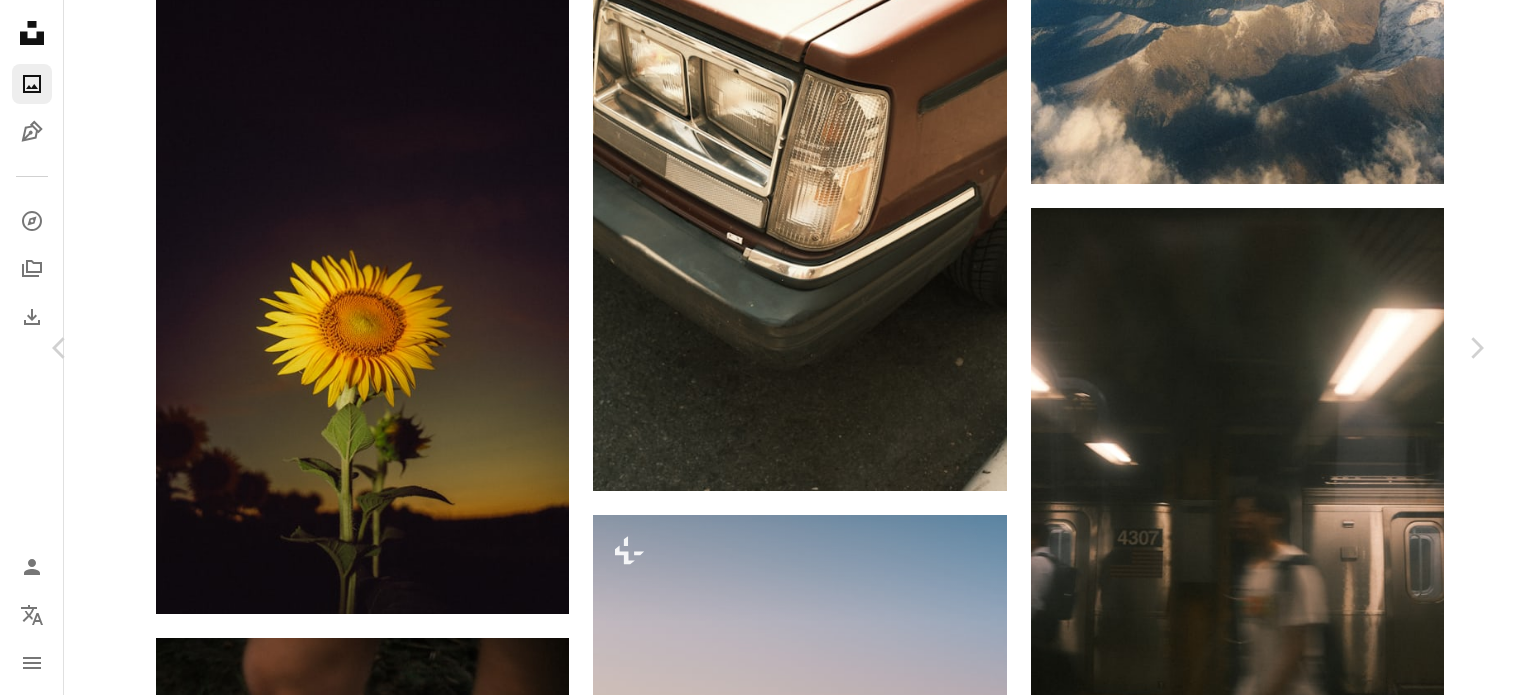 click on "Download free" at bounding box center [1287, 3904] 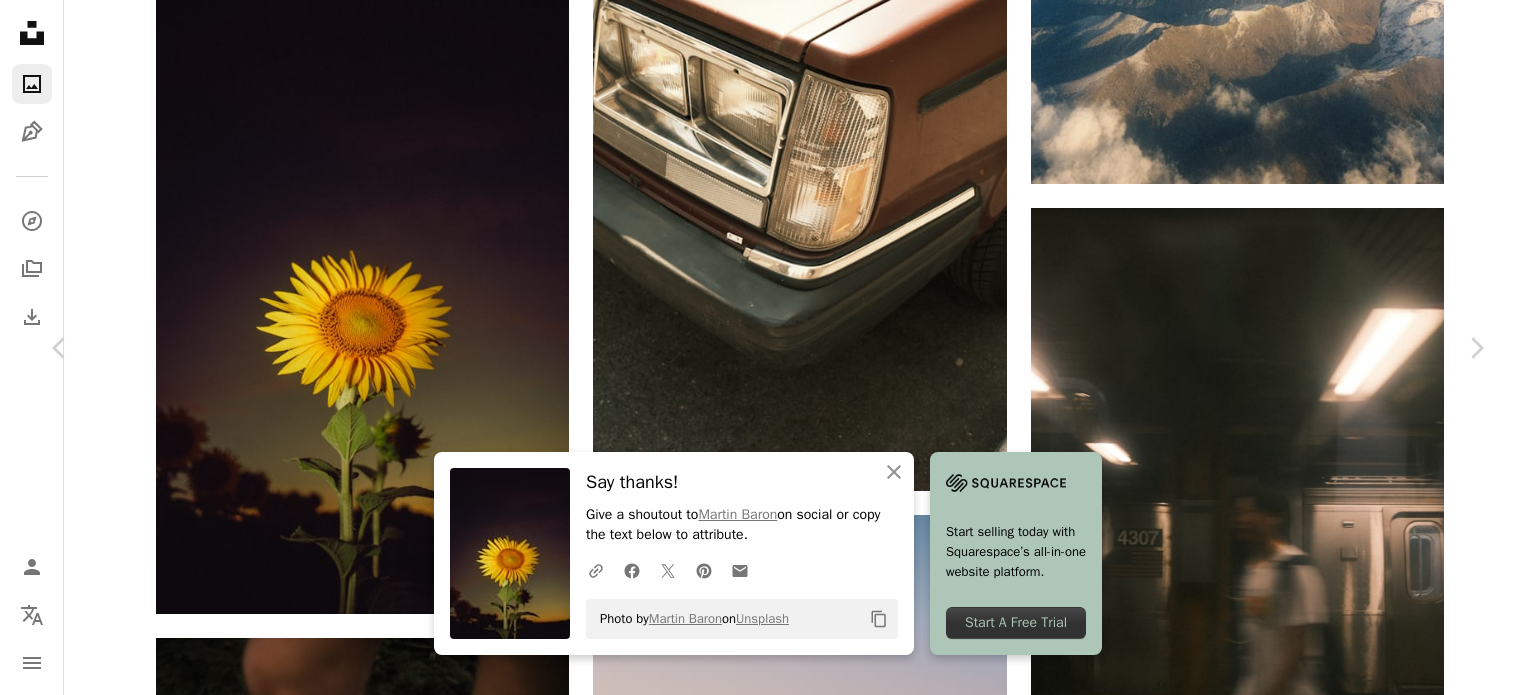 click on "Unsplash logo Unsplash Home A photo Pen Tool A compass A stack of folders Download Photos Chevron down Person Localization icon navigation menu A magnifying glass Visual search Get Unsplash+ Log in Submit an image Featured Featured Wallpapers Nature 3D Renders Textures Travel Film People Architecture & Interiors Street Photography Experimental Unsplash The internet’s source for visuals. Powered by creators everywhere. Supported by  Squarespace A magnifying glass Visual search Collections See all New Perspectives 44 images Summer Travel Stories 140 images Summer Backgrounds 70 images Mirror, Mirror 650 images Pen Tool Your illustrations, everywhere.   No need to be a pro—anyone can contribute. Upload your first SVG Collections See all New Perspectives 44 images Summer Travel Stories 140 images Summer Backgrounds 70 images Mirror, Mirror 650 images Pen Tool Your illustrations, everywhere.   No need to be a pro—anyone can contribute. Upload your first SVG 4th of july independence day fast food britain aw" at bounding box center (768, -7649) 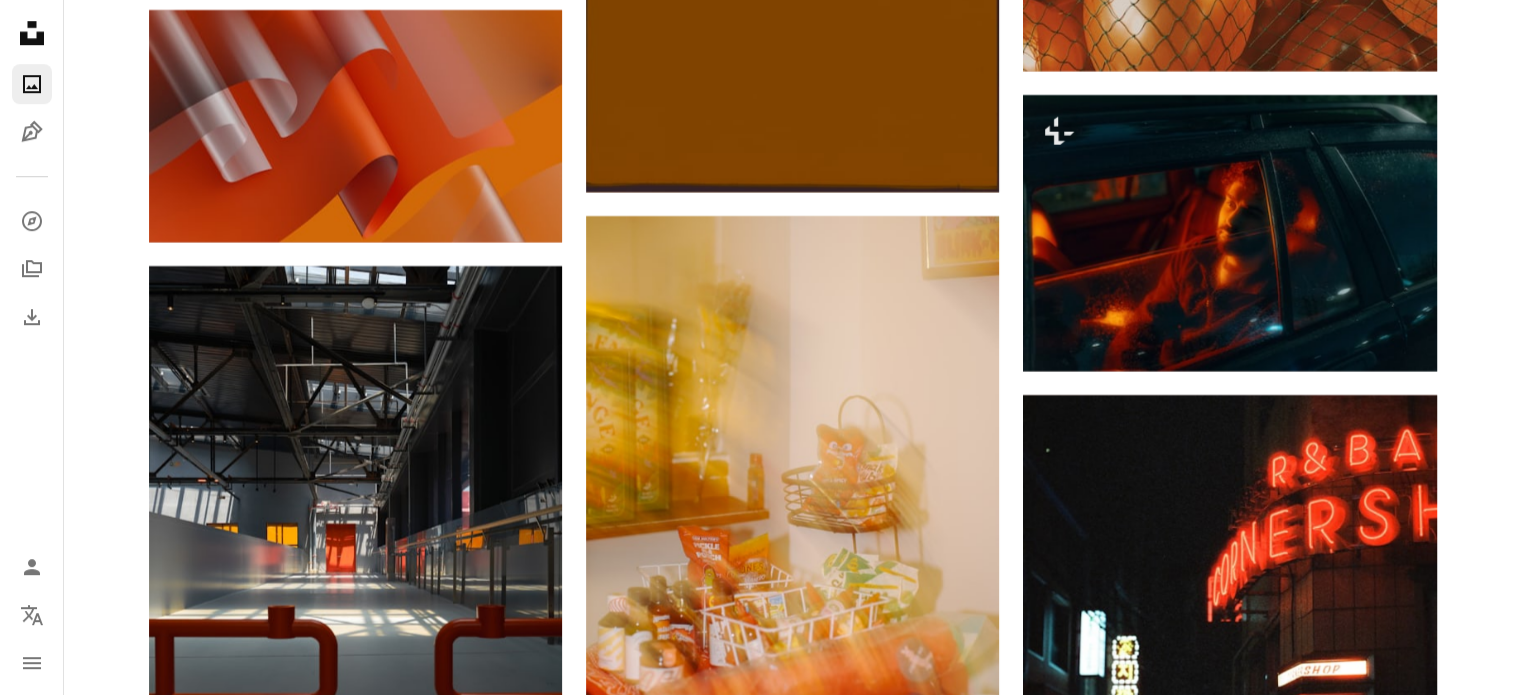 scroll, scrollTop: 25408, scrollLeft: 0, axis: vertical 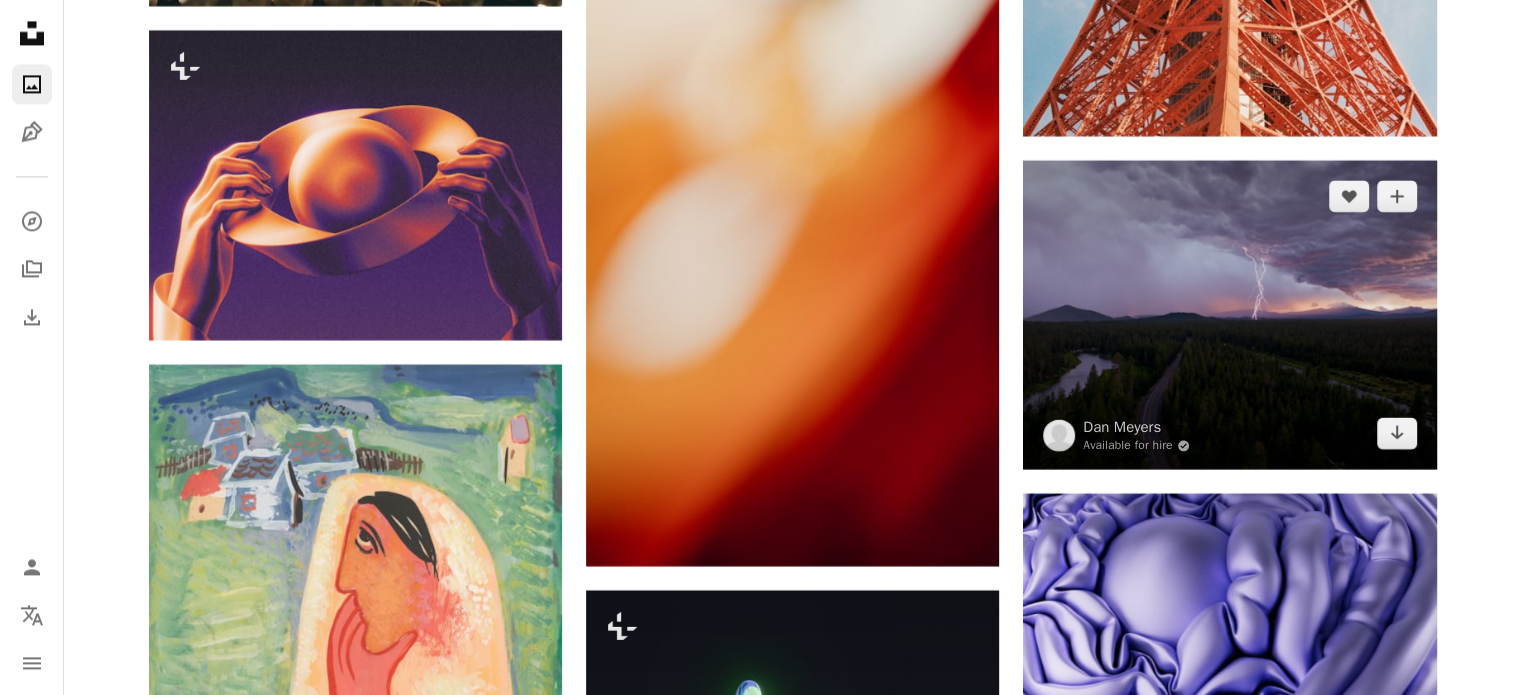 click at bounding box center [1229, 314] 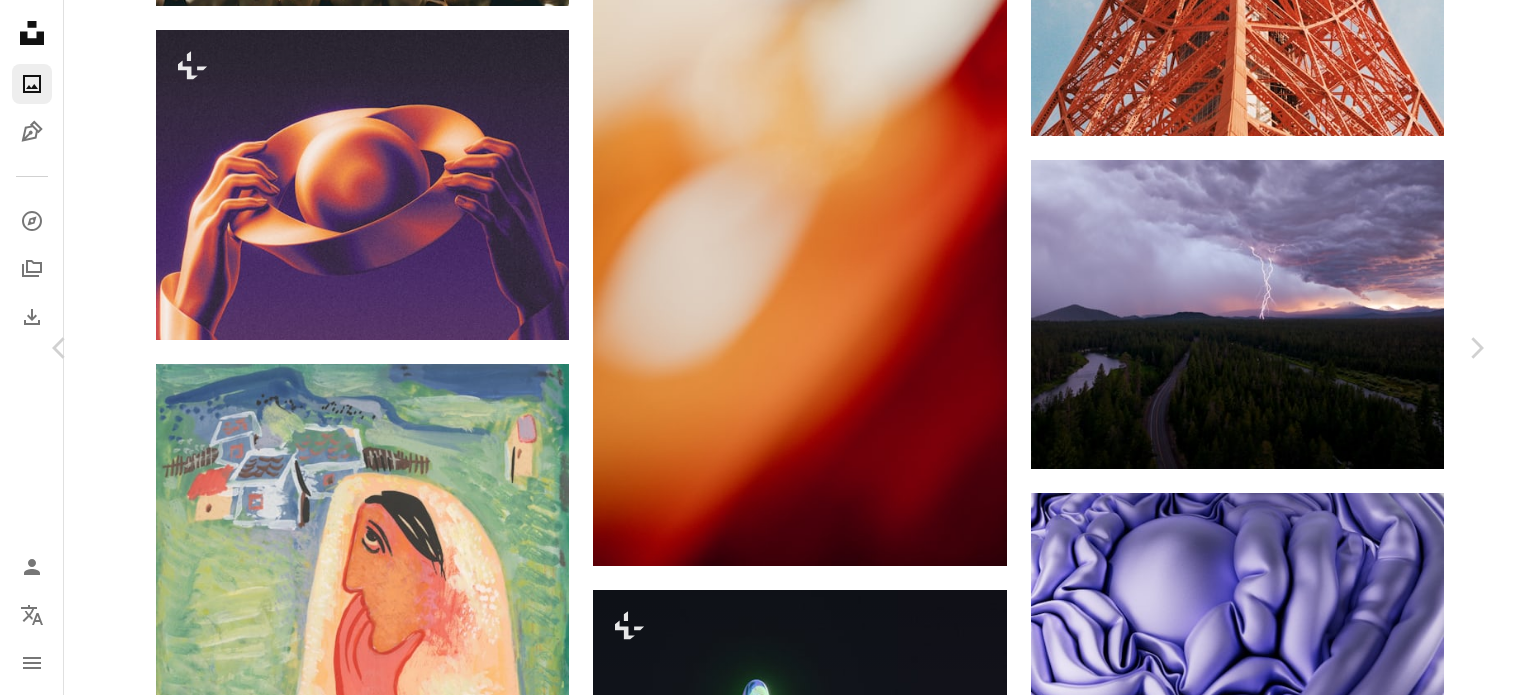 click on "Download free" at bounding box center [1287, 4260] 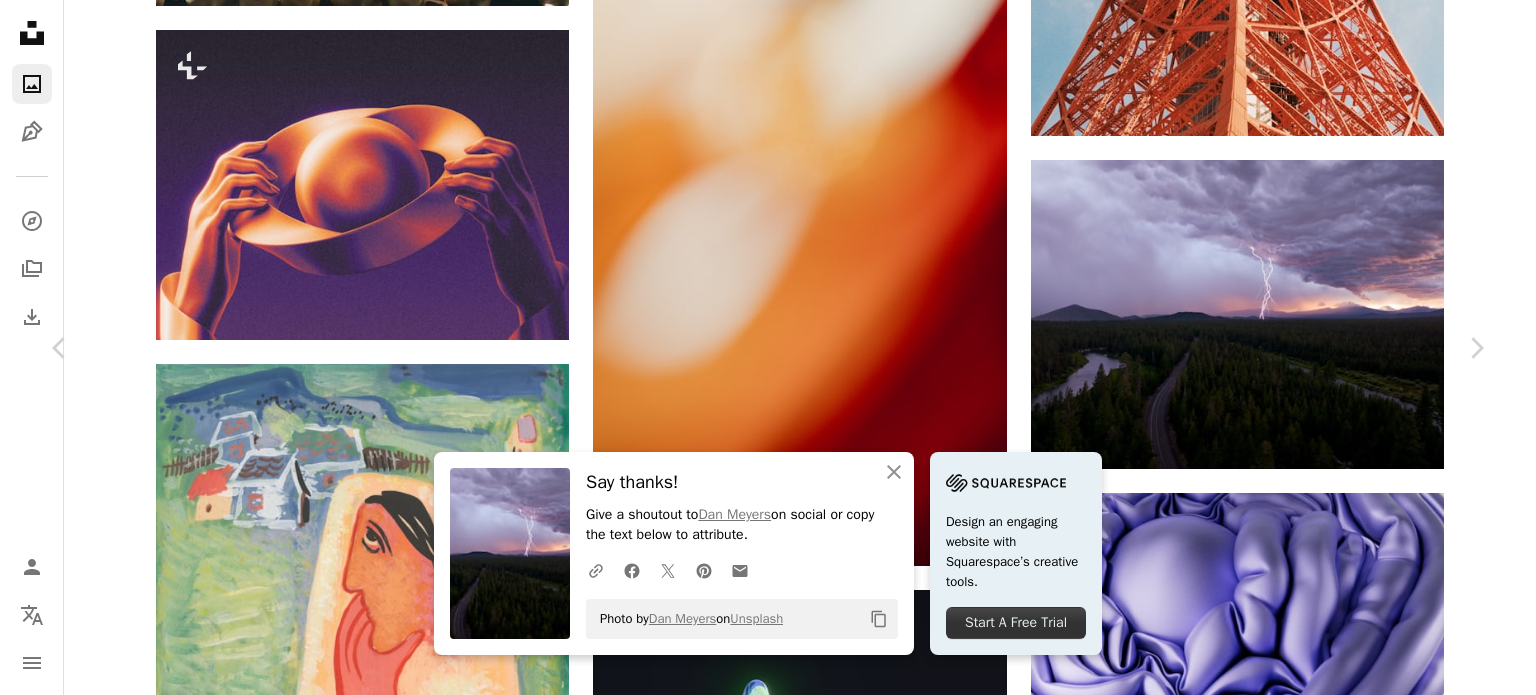 click on "An X shape Chevron left Chevron right [FIRST] [LAST] Available for hire A checkmark inside of a circle A heart A plus sign Download free Chevron down Zoom in Views 183,588 Downloads 2,322 A forward-right arrow Share Info icon Info More Actions Nothing like watching lightning with a bunch of volcanoes in the background to remind one of their place in the universe! Like any sane photographer, I decided to fly my drone with a fearsome thunderstorm fast approaching. Totally worth it. This is near the Deschutes River in central [REGION]. In the background are a chain of volcanoes in the Cascade Mountains, including Mt. Bachelor and one of the Three Sisters mountains. Read more Safety" at bounding box center [768, 4560] 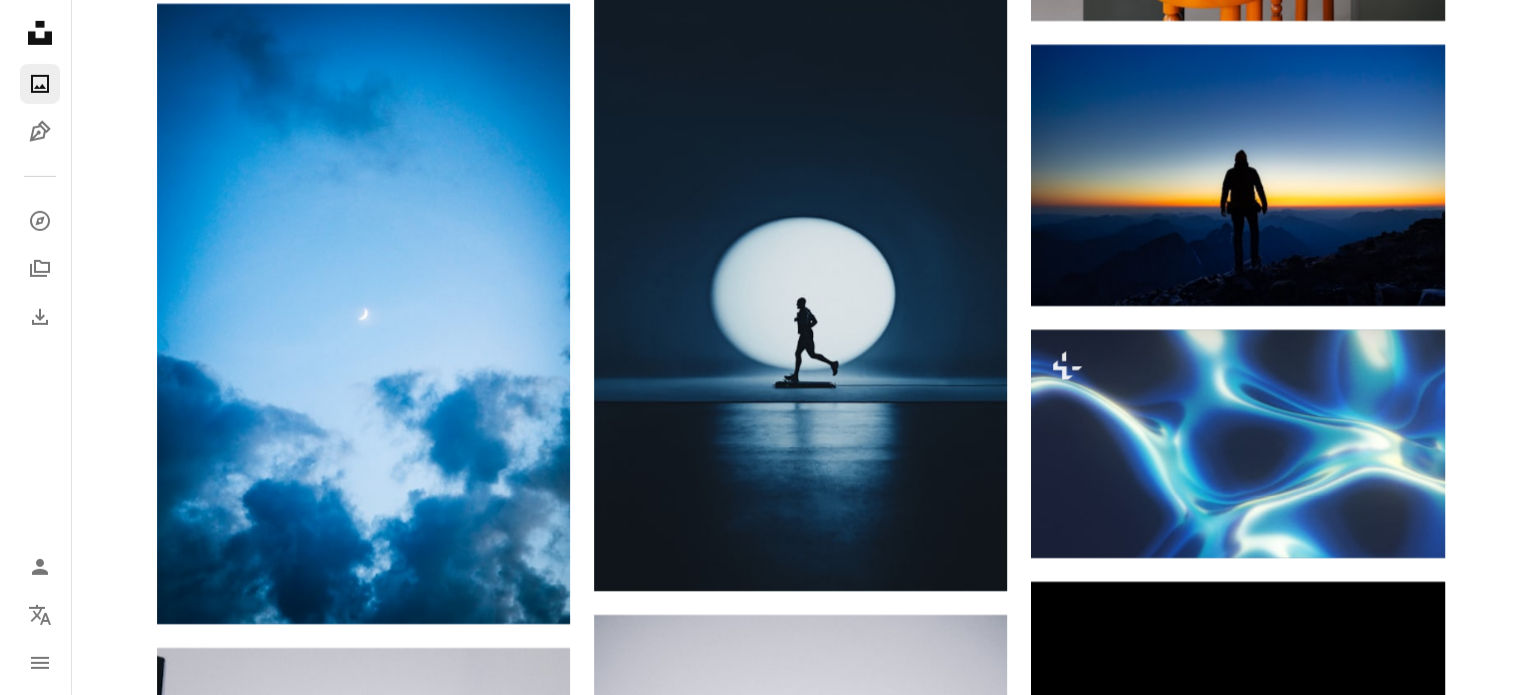 scroll, scrollTop: 29463, scrollLeft: 0, axis: vertical 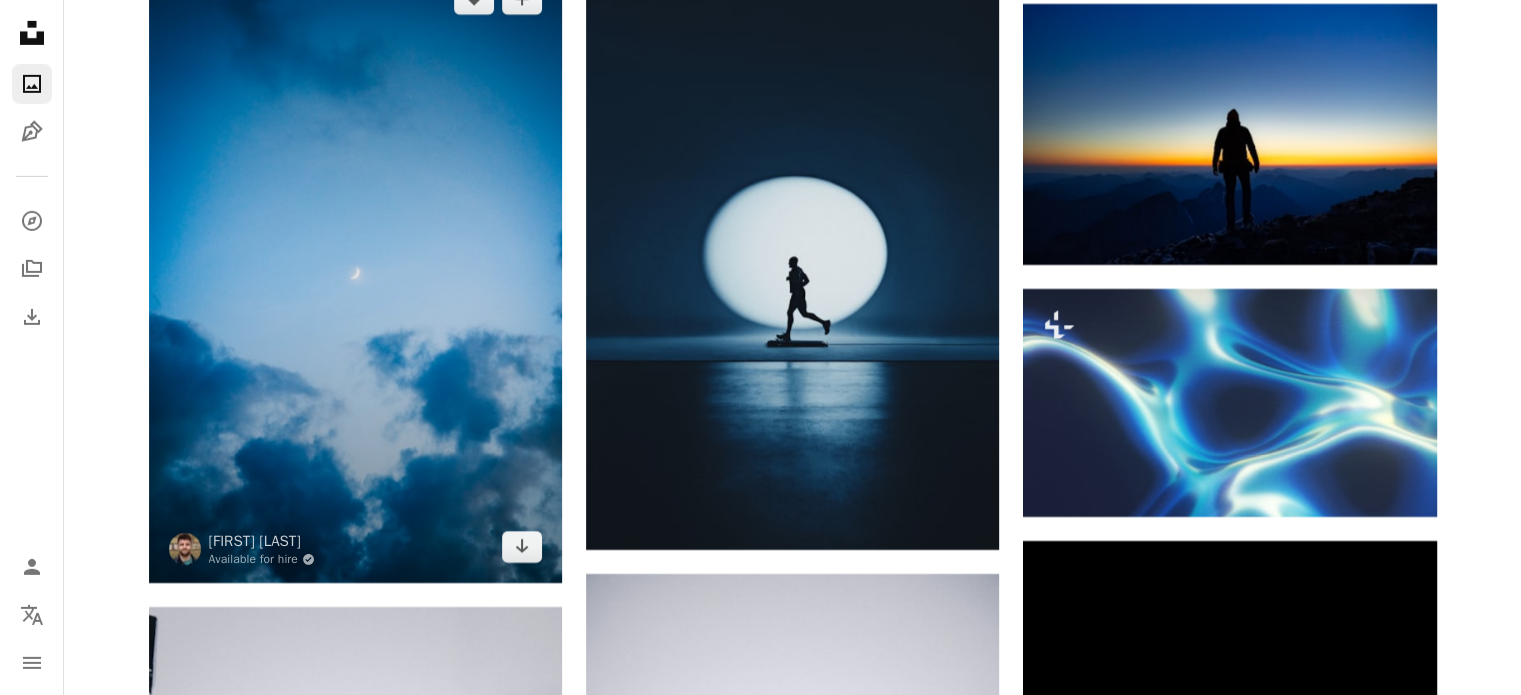 click at bounding box center [355, 273] 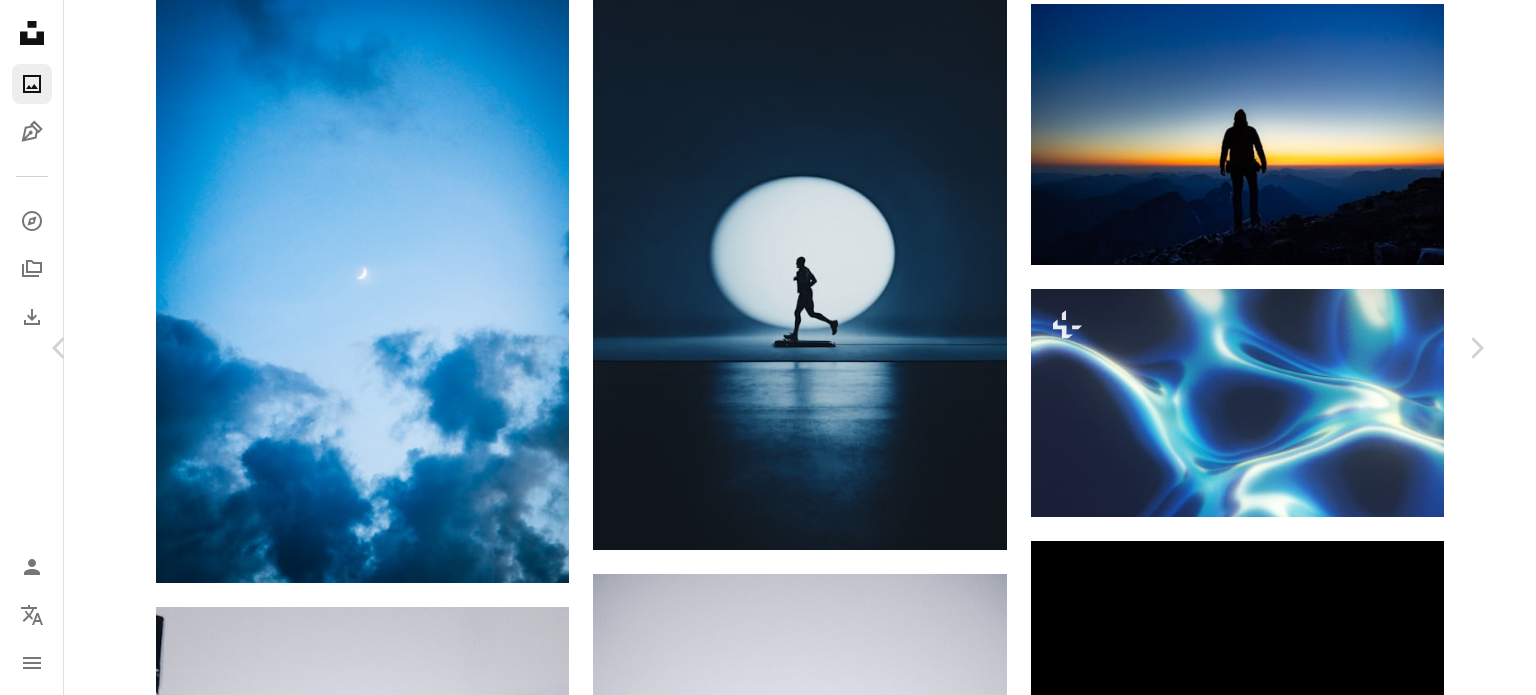 click on "Download free" at bounding box center [1287, 4453] 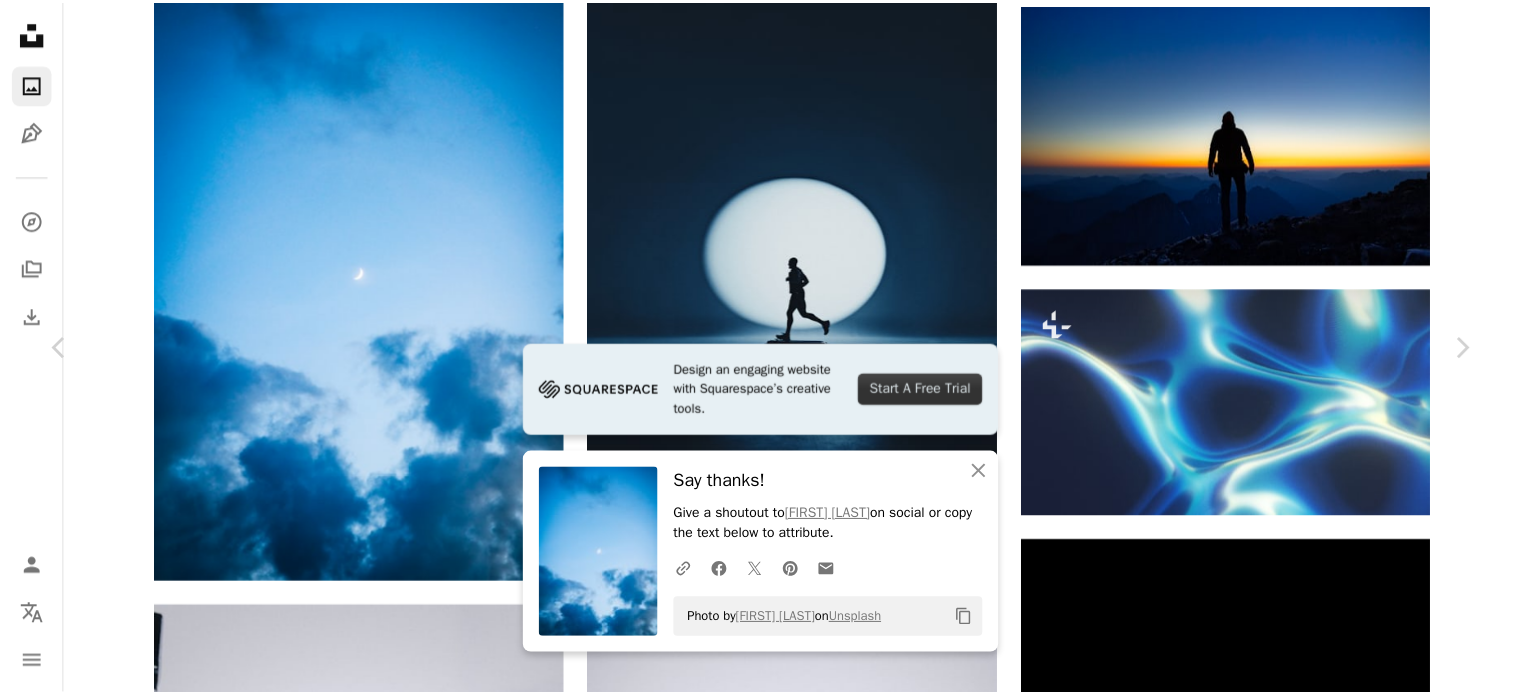 scroll, scrollTop: 216, scrollLeft: 0, axis: vertical 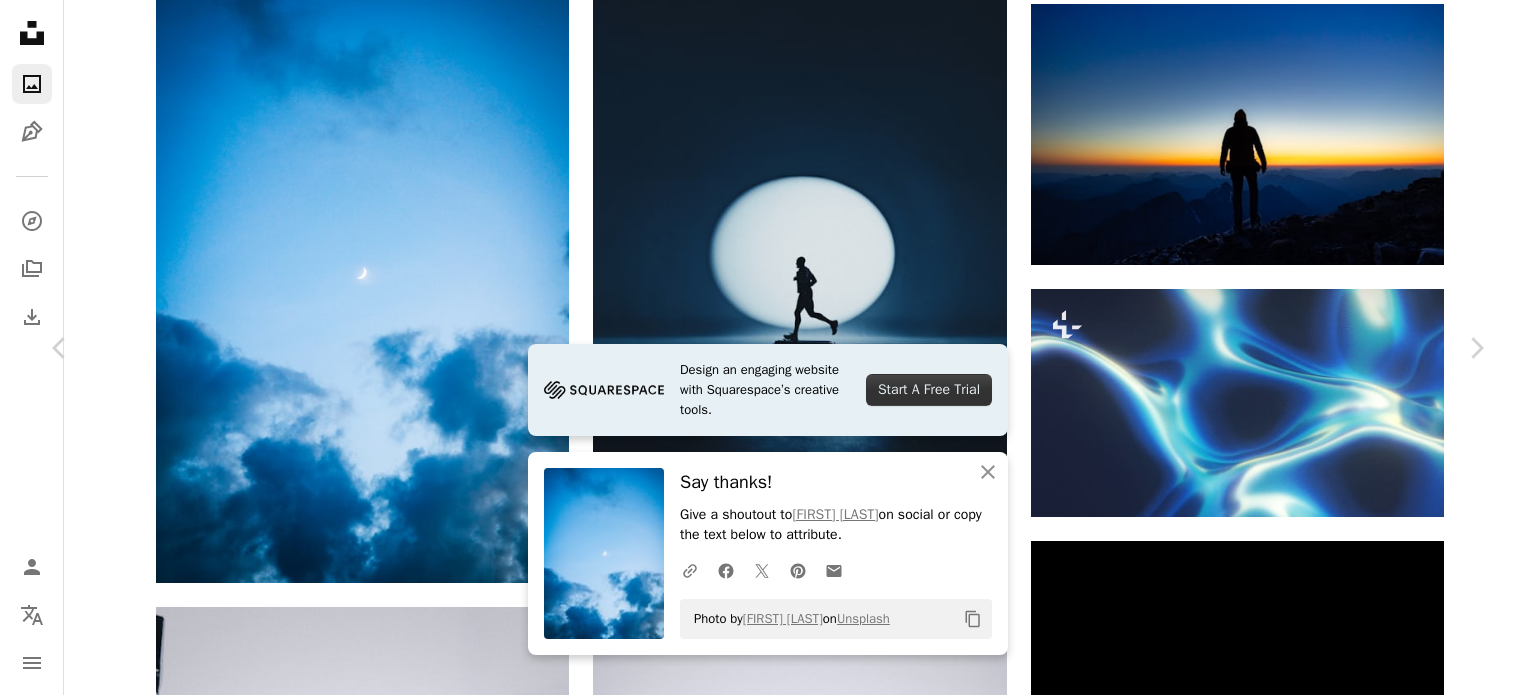 click on "An X shape Chevron left Chevron right Design an engaging website with Squarespace’s creative tools. Get started An X shape Close Say thanks! Give a shoutout to  [FIRST] [LAST]  on social or copy the text below to attribute. A URL sharing icon (chains) Facebook icon X (formerly Twitter) icon Pinterest icon An envelope Photo by  [FIRST] [LAST]  on  Unsplash
Copy content [FIRST] [LAST] Available for hire A checkmark inside of a circle A heart A plus sign Download free Chevron down Zoom in Views 530,549 Downloads 4,762 Featured in Wallpapers ,  Nature A forward-right arrow Share Info icon Info More Actions A map marker [CITY], [COUNTRY] Calendar outlined Published  3 weeks ago Camera RICOH IMAGING COMPANY, LTD., RICOH GR IIIx Safety Free to use under the  Unsplash License wallpapers backgrounds moon night sun cloud outdoors astronomy [CITY] sky Public domain images Browse premium related images on iStock  |  Save 20% with code UNSPLASH20 View more on iStock  ↗ Related images A heart A heart" at bounding box center (768, 4753) 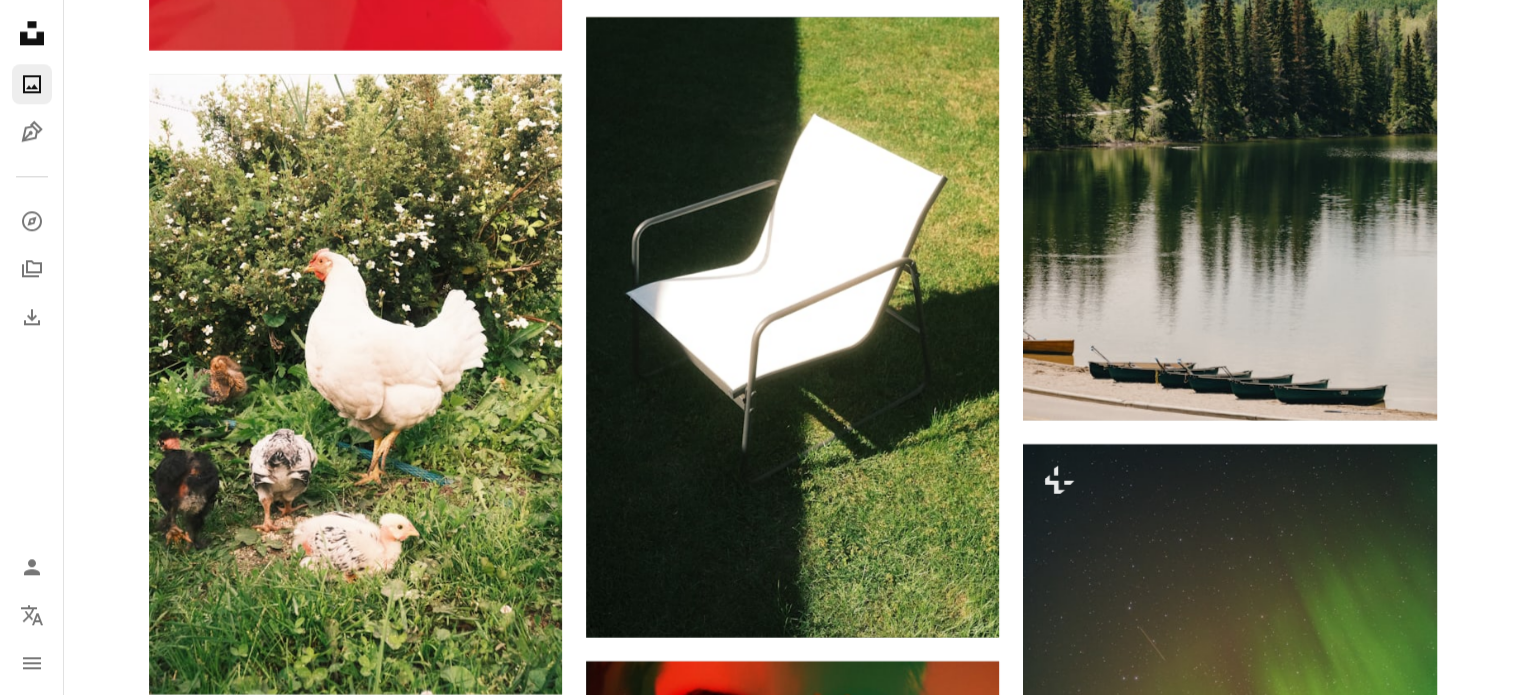 scroll, scrollTop: 33065, scrollLeft: 0, axis: vertical 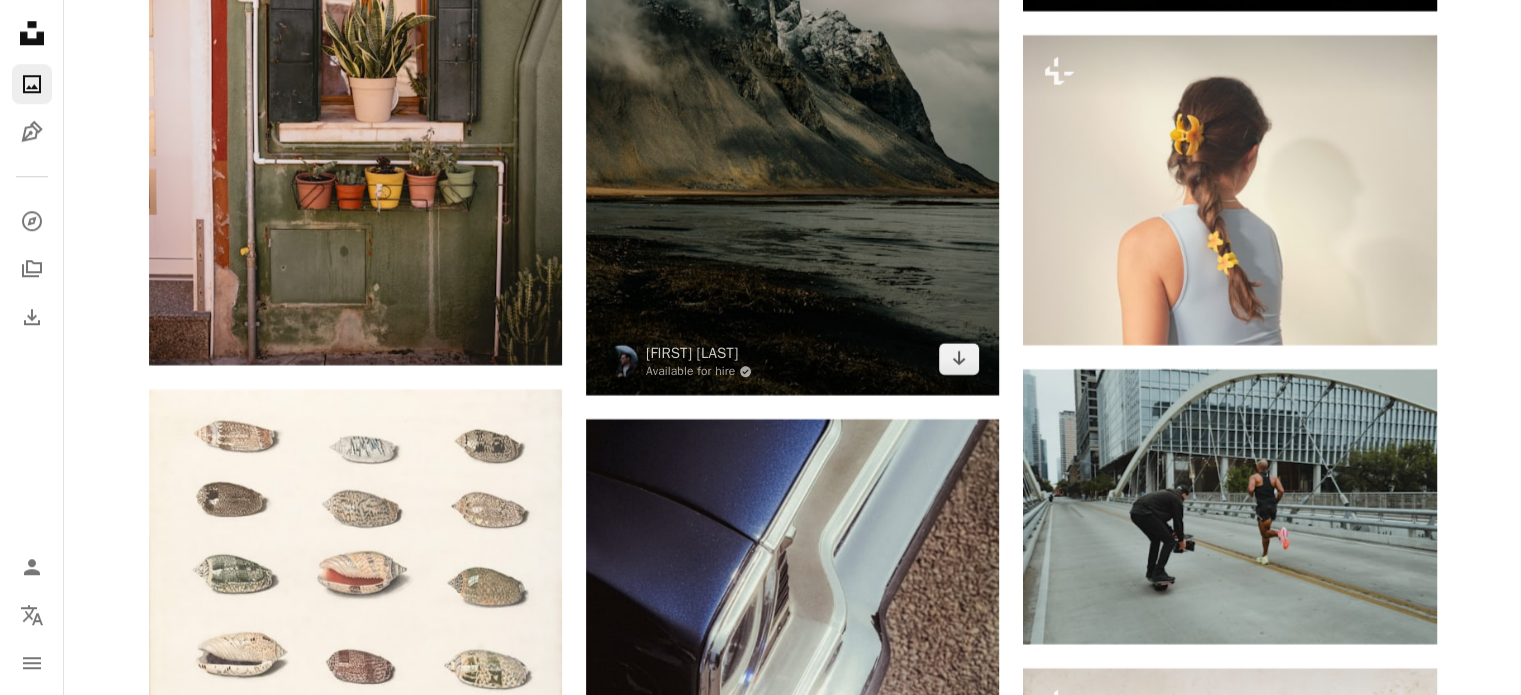 click at bounding box center (792, 85) 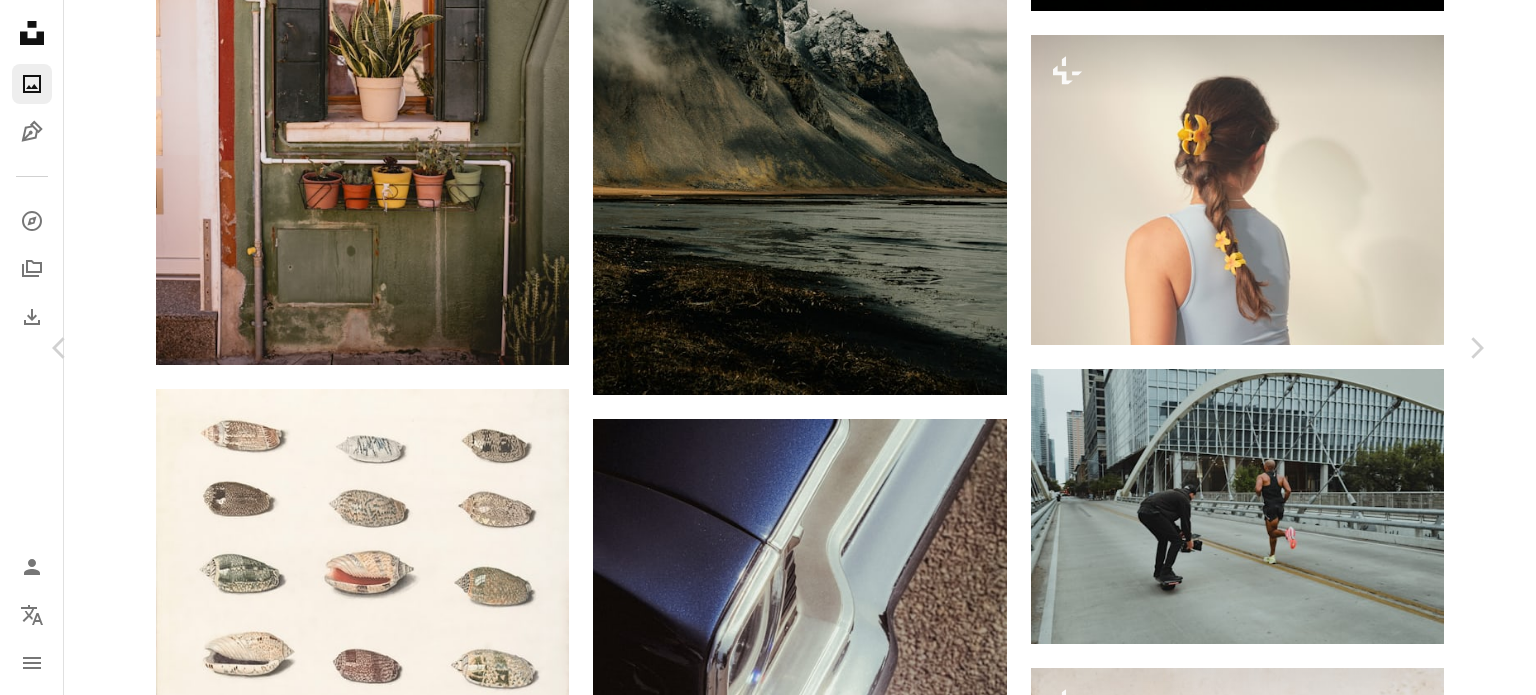 scroll, scrollTop: 0, scrollLeft: 0, axis: both 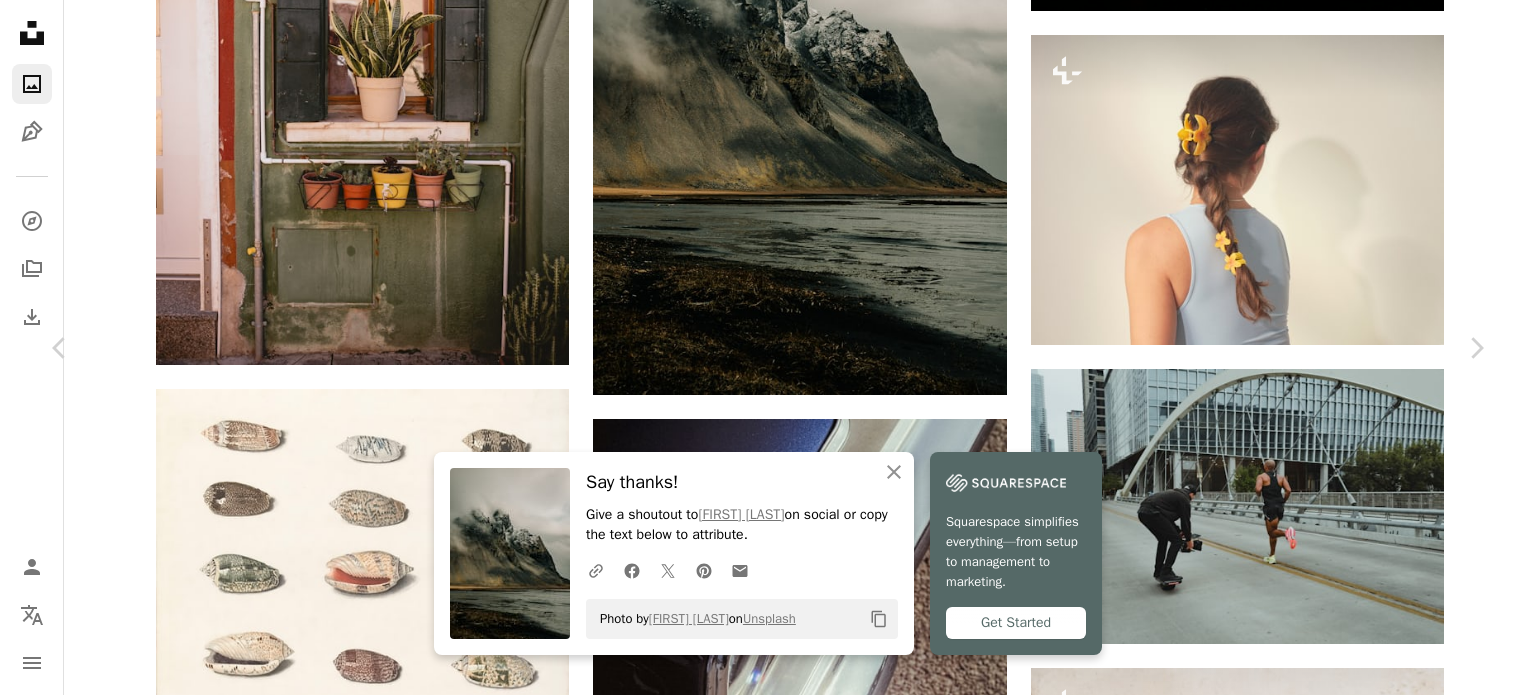 click on "An X shape Chevron left Chevron right An X shape Close Say thanks! Give a shoutout to  [FIRST] [LAST]  on social or copy the text below to attribute. A URL sharing icon (chains) Facebook icon X (formerly Twitter) icon Pinterest icon An envelope Photo by  [FIRST] [LAST]  on  Unsplash
Copy content Squarespace simplifies everything—from setup to management to marketing. Get Started [FIRST] [LAST] Available for hire A checkmark inside of a circle A heart A plus sign Download free Chevron down Zoom in Views 410,248 Downloads 6,028 Featured in Nature ,  Travel A forward-right arrow Share Info icon Info More Actions A map marker [COUNTRY] Calendar outlined Published  3 weeks ago Safety Free to use under the  Unsplash License land sea animal bird cloud [COUNTRY] scenery lake weather ice outdoors mountain range peak Free stock photos Browse premium related images on iStock  |  Save 20% with code UNSPLASH20 View more on iStock  ↗ Related images A heart A plus sign Dario Mueller Arrow pointing down For" at bounding box center (768, 5012) 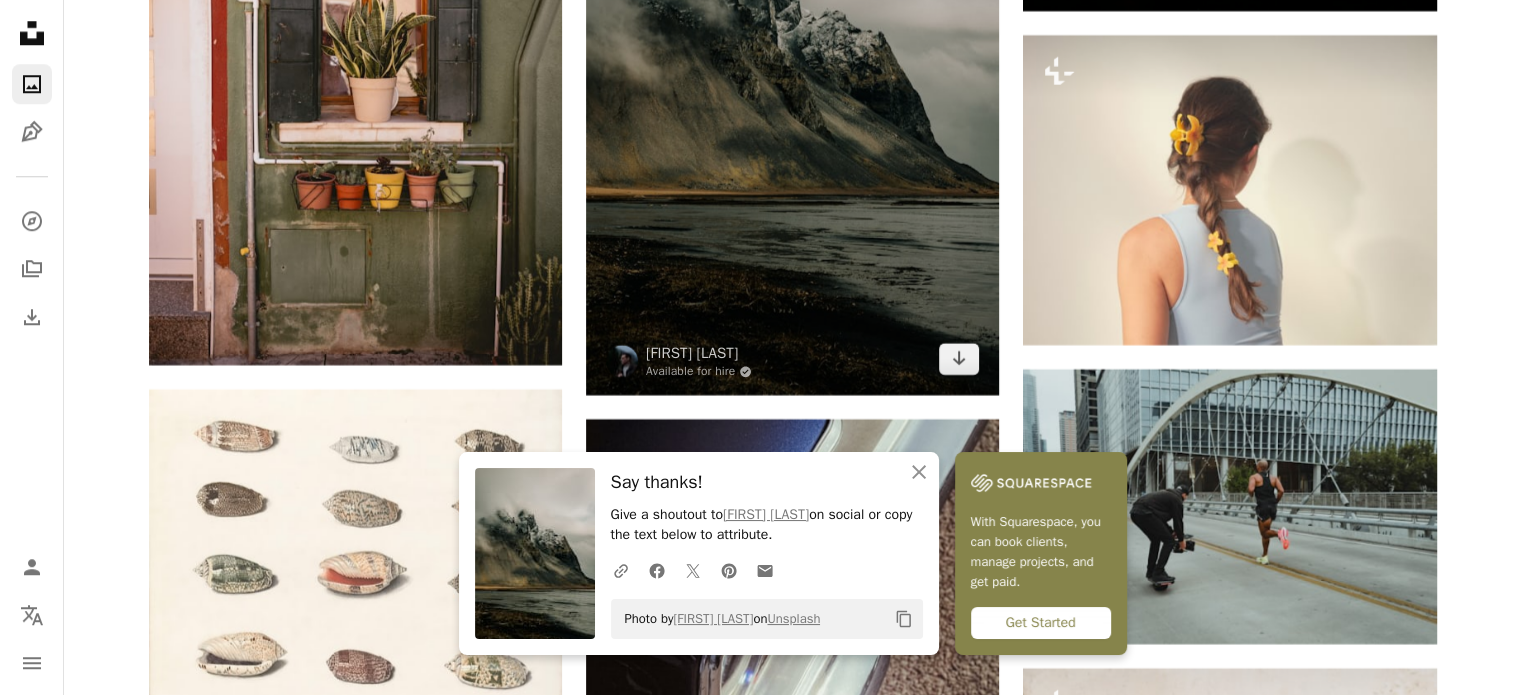 click at bounding box center [792, 85] 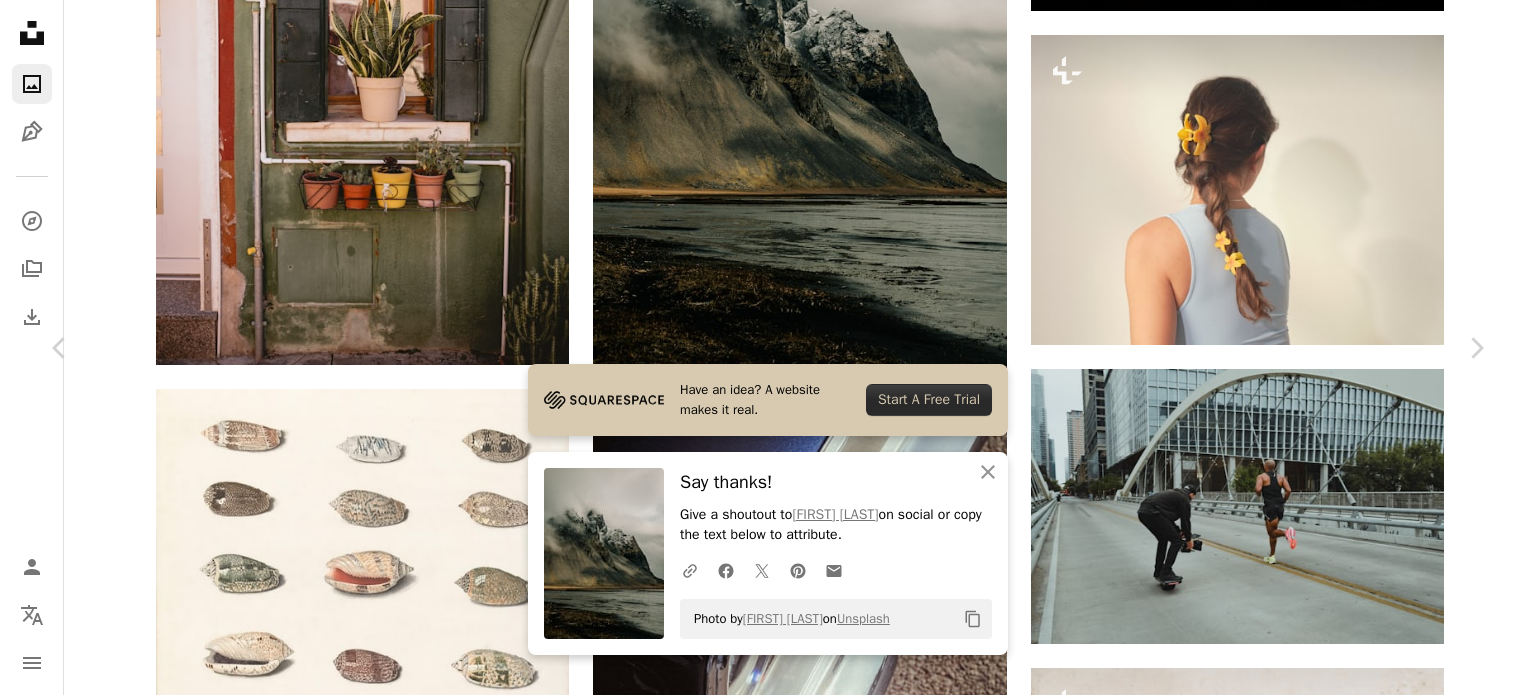 scroll, scrollTop: 1139, scrollLeft: 0, axis: vertical 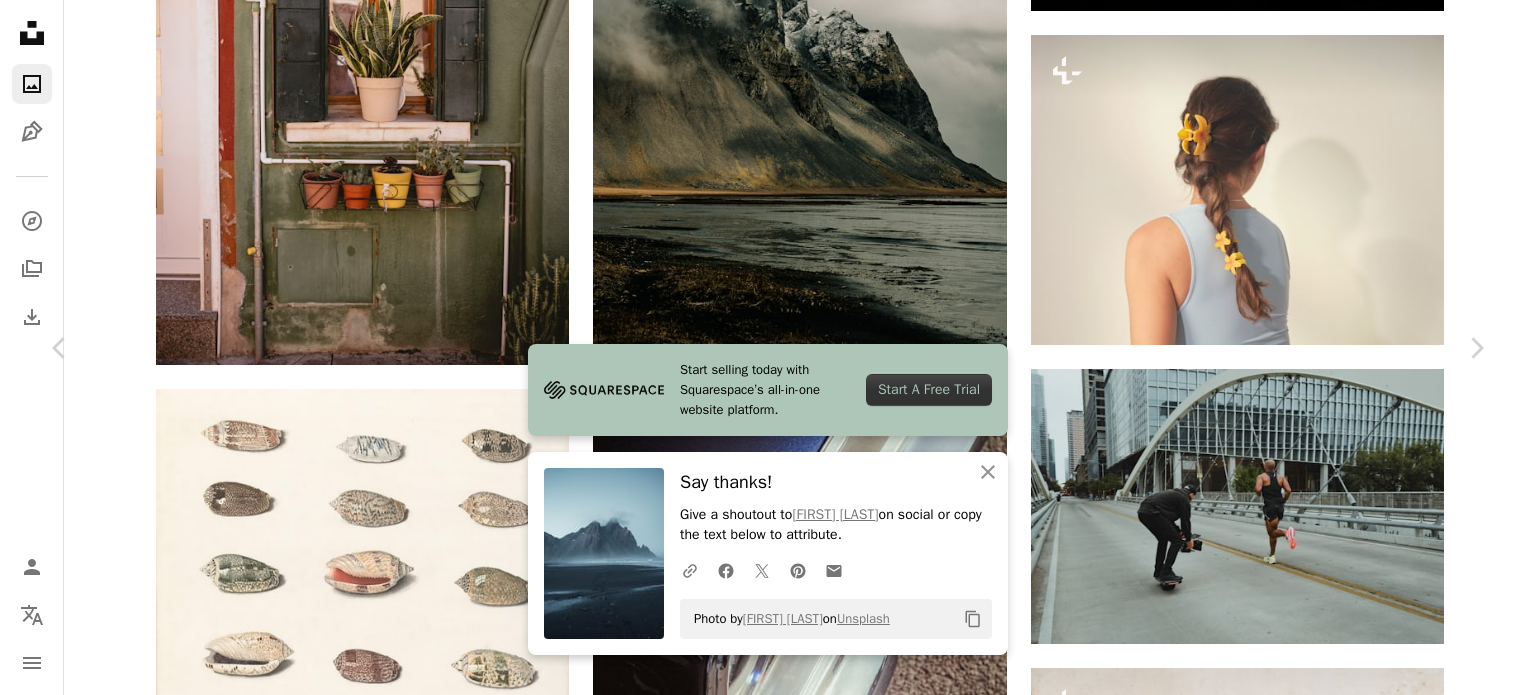 click on "An X shape Chevron left Chevron right Start selling today with Squarespace’s all-in-one website platform. Start A Free Trial An X shape Close Say thanks! Give a shoutout to  [FIRST] [LAST]  on social or copy the text below to attribute. A URL sharing icon (chains) Facebook icon X (formerly Twitter) icon Pinterest icon An envelope Photo by  [FIRST] [LAST]  on  Unsplash
Copy content [FIRST] [LAST] Available for hire A checkmark inside of a circle A heart A plus sign Download free Chevron down Zoom in Views 5,255 Downloads 60 A forward-right arrow Share Info icon Info More Actions Calendar outlined Published  3 weeks ago Camera SONY, ILCE-7M4 Safety Free to use under the  Unsplash License beach sea scenery outdoors horizon coast shoreline HD Wallpapers Browse premium related images on iStock  |  Save 20% with code UNSPLASH20 View more on iStock  ↗ Related images A heart A plus sign Ashutosh Gupta Arrow pointing down A heart A plus sign [FIRST] [LAST] Available for hire A checkmark inside of a circle For" at bounding box center (768, 5012) 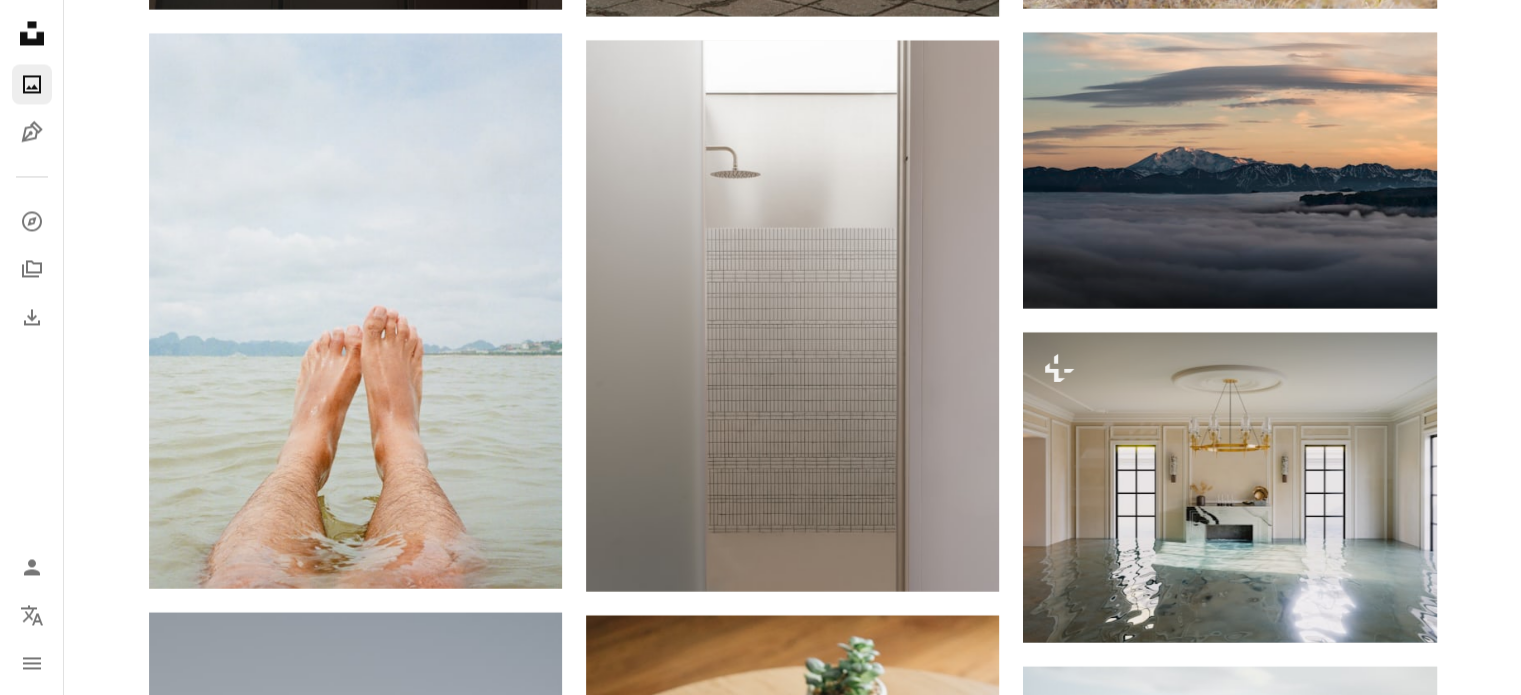 scroll, scrollTop: 41541, scrollLeft: 0, axis: vertical 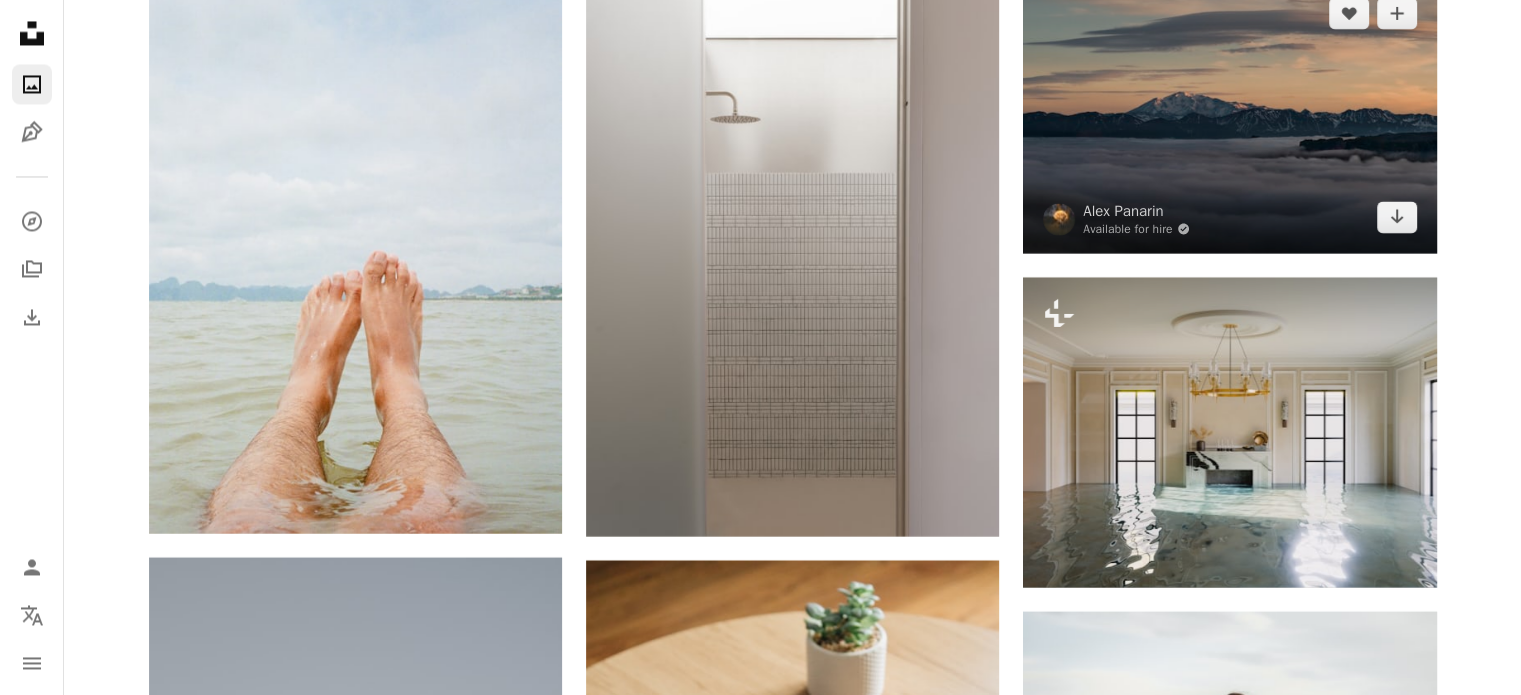 click at bounding box center [1229, 114] 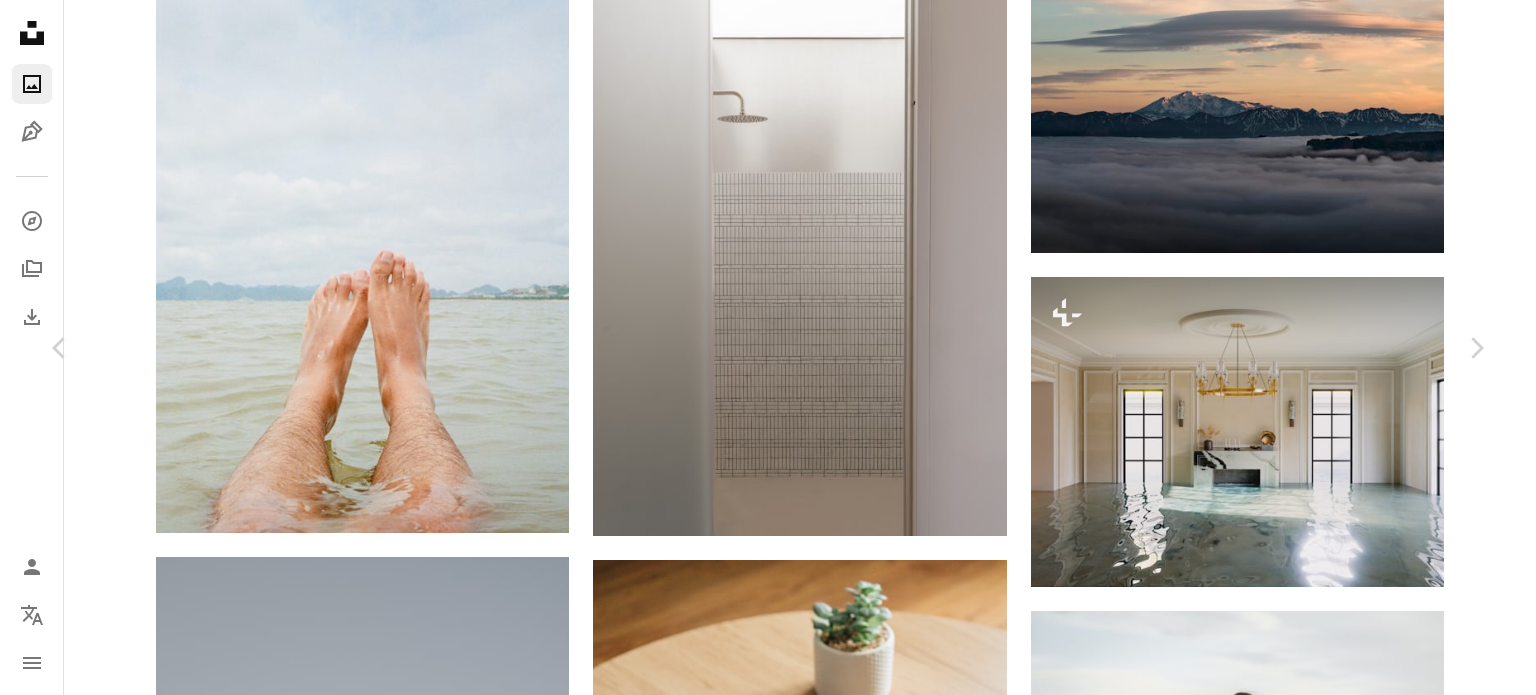 click on "Download free" at bounding box center [1287, 3058] 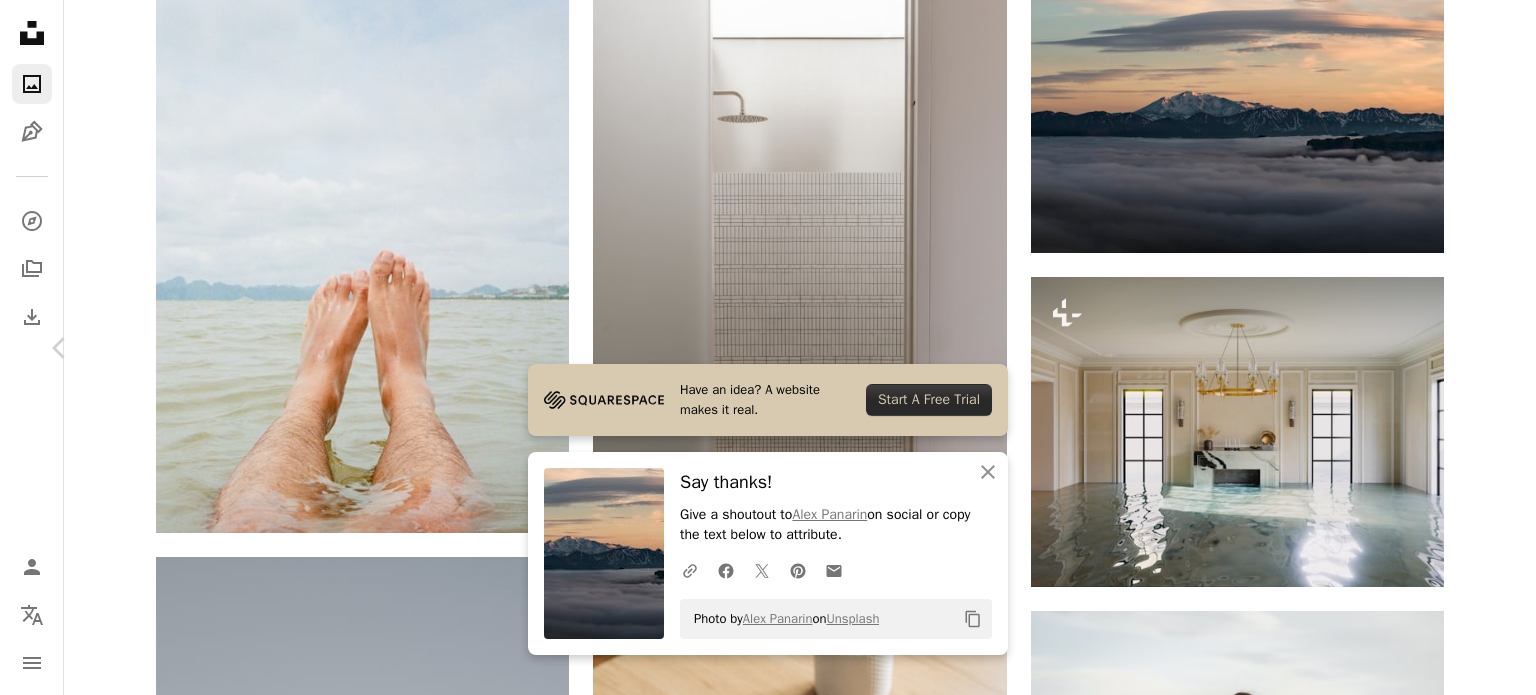 click on "Chevron right" at bounding box center (1476, 348) 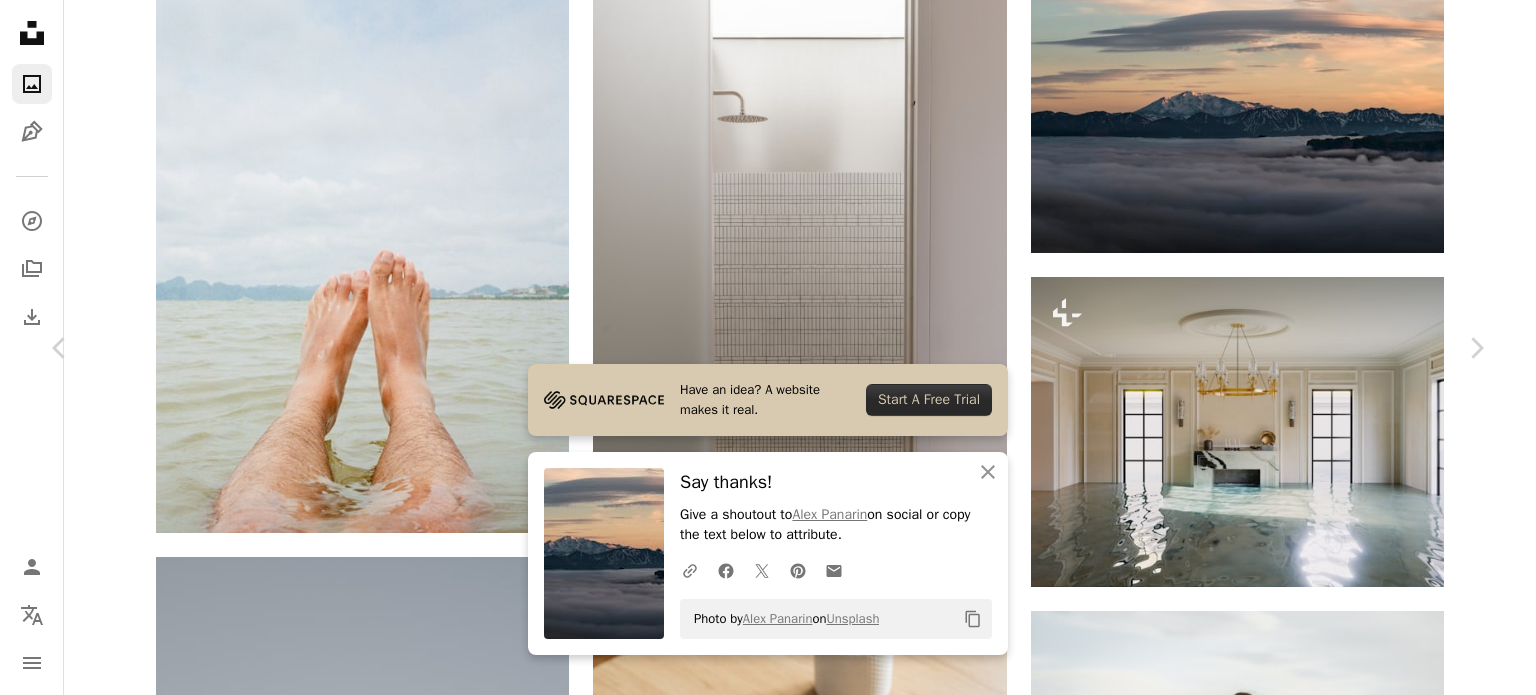 click on "An X shape Chevron left Chevron right Have an idea? A website makes it real. Start A Free Trial An X shape Close Say thanks! Give a shoutout to  [FIRST] [LAST]  on social or copy the text below to attribute. A URL sharing icon (chains) Facebook icon X (formerly Twitter) icon Pinterest icon An envelope Photo by  [FIRST] [LAST]  on  Unsplash
Copy content [FIRST] [LAST] Available for hire A checkmark inside of a circle A heart A plus sign Download free Chevron down Zoom in Views 499,705 Downloads 2,183 Featured in [CATEGORY] A forward-right arrow Share Info icon Info More Actions Calendar outlined Published  2 weeks ago Camera NORITSU KOKI, EZ Controller Safety Free to use under the  Unsplash License [CATEGORY] Browse premium related images on iStock  |  Save 20% with code UNSPLASH20 View more on iStock  ↗ Related images A heart A plus sign [FIRST] [LAST] Available for hire A checkmark inside of a circle Arrow pointing down Plus sign for Unsplash+ A heart A plus sign [FIRST] [LAST] For  Unsplash+ A lock For" at bounding box center (768, 3358) 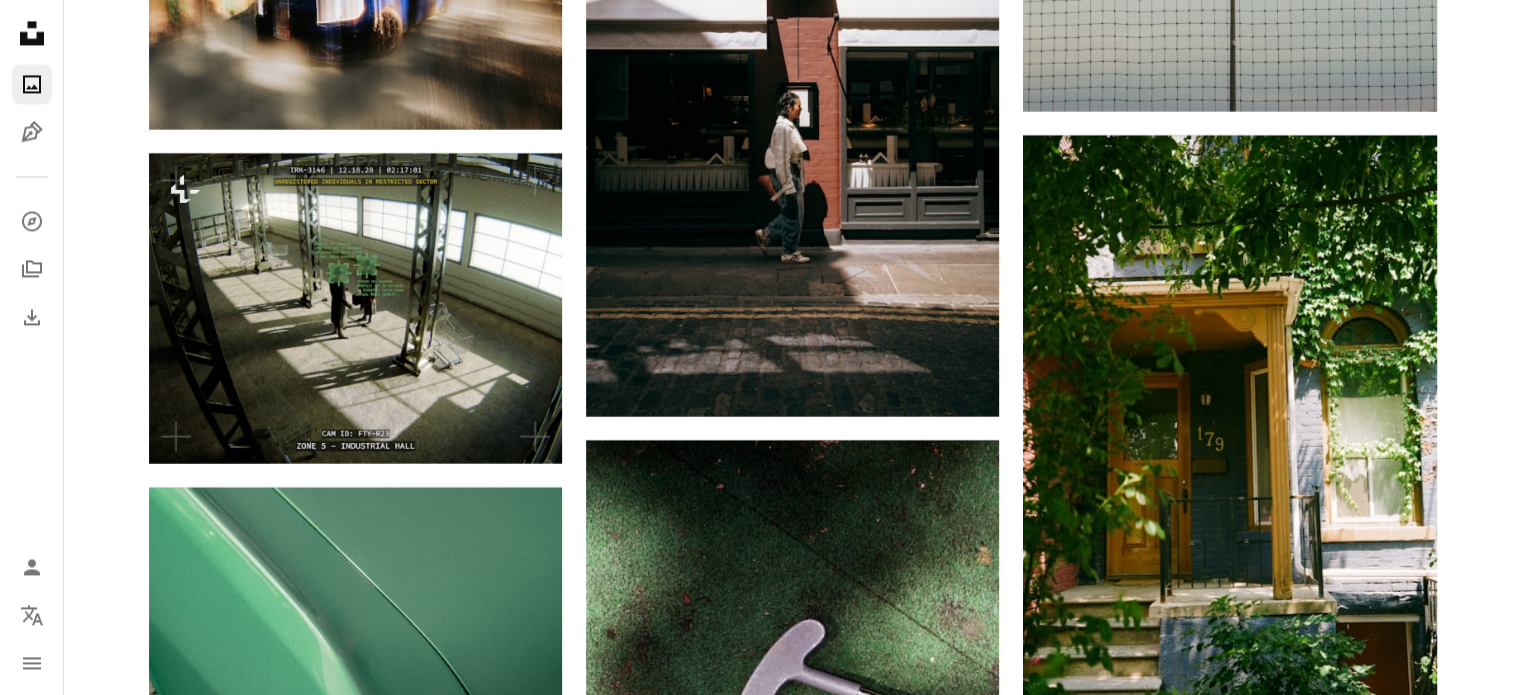scroll, scrollTop: 48631, scrollLeft: 0, axis: vertical 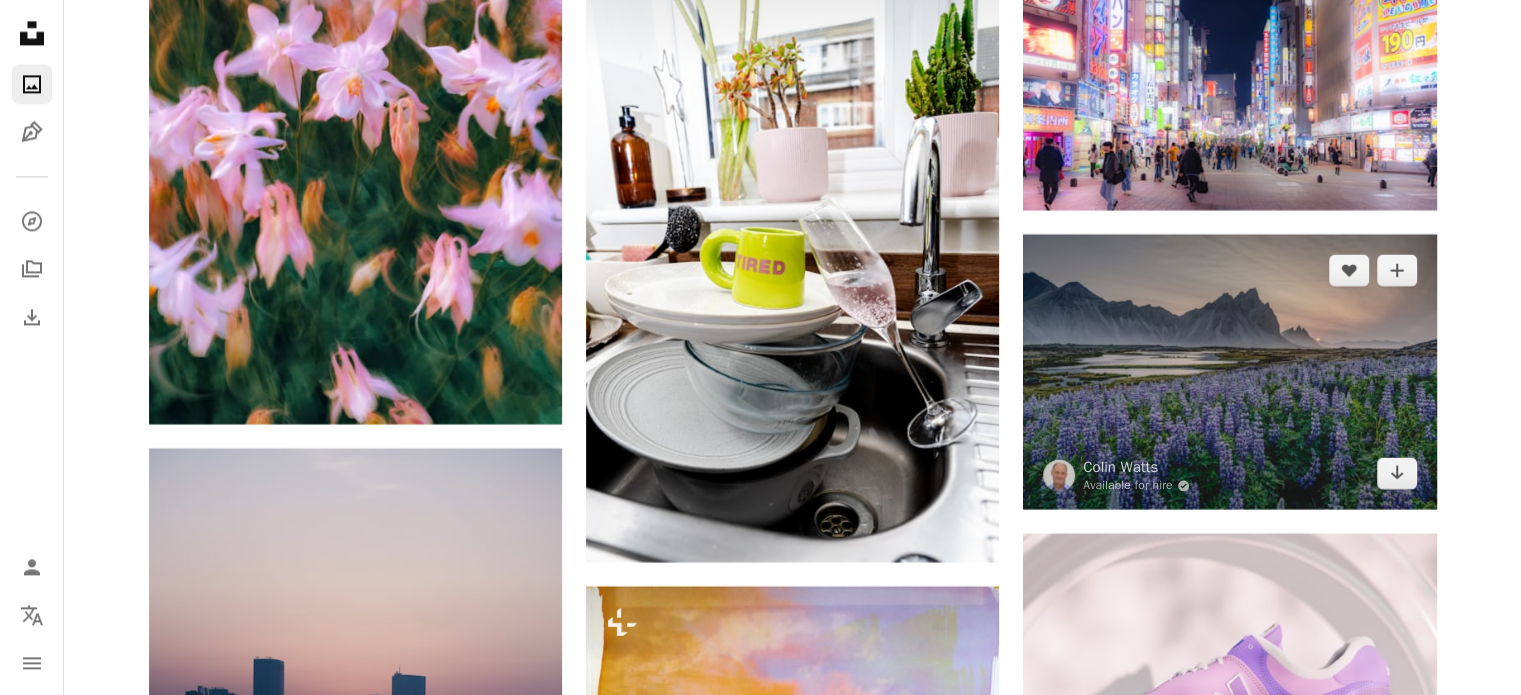 click at bounding box center [1229, 371] 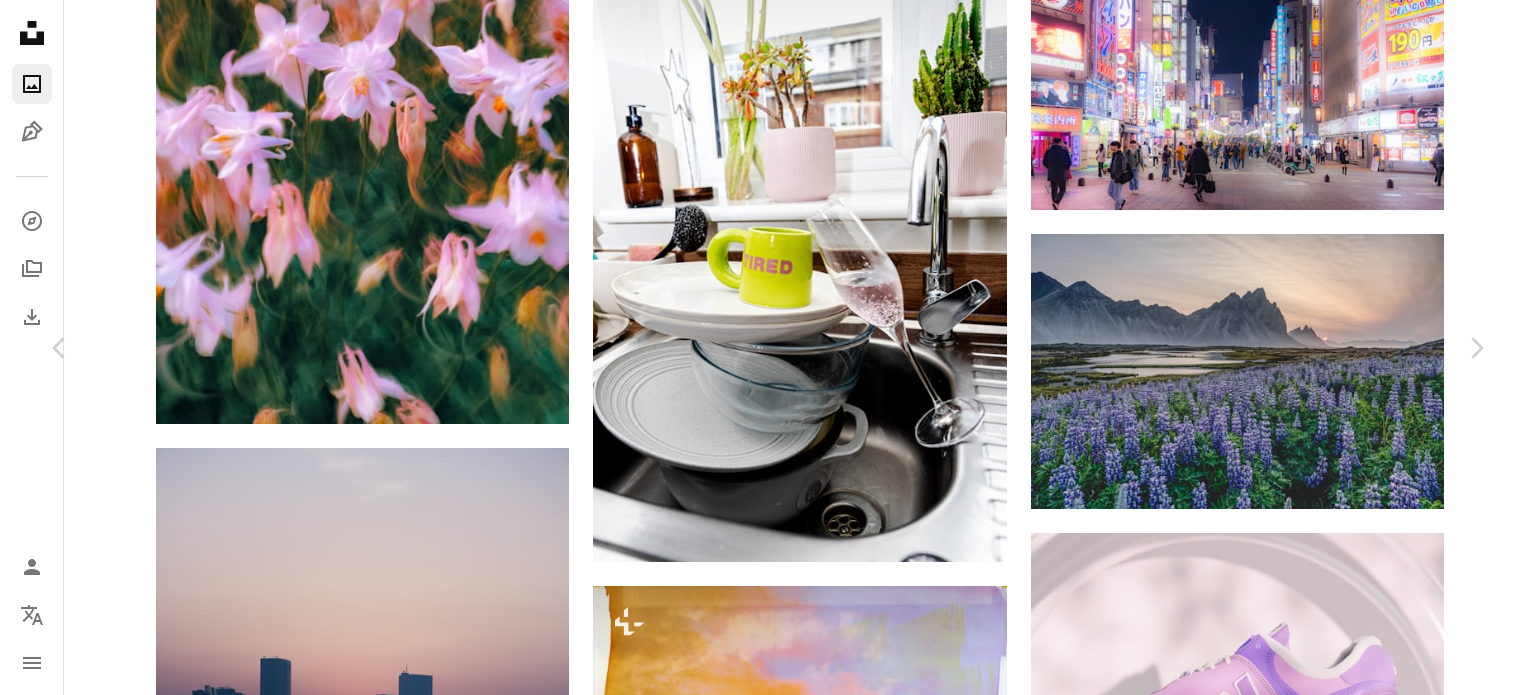 click on "Download free" at bounding box center (1287, 3864) 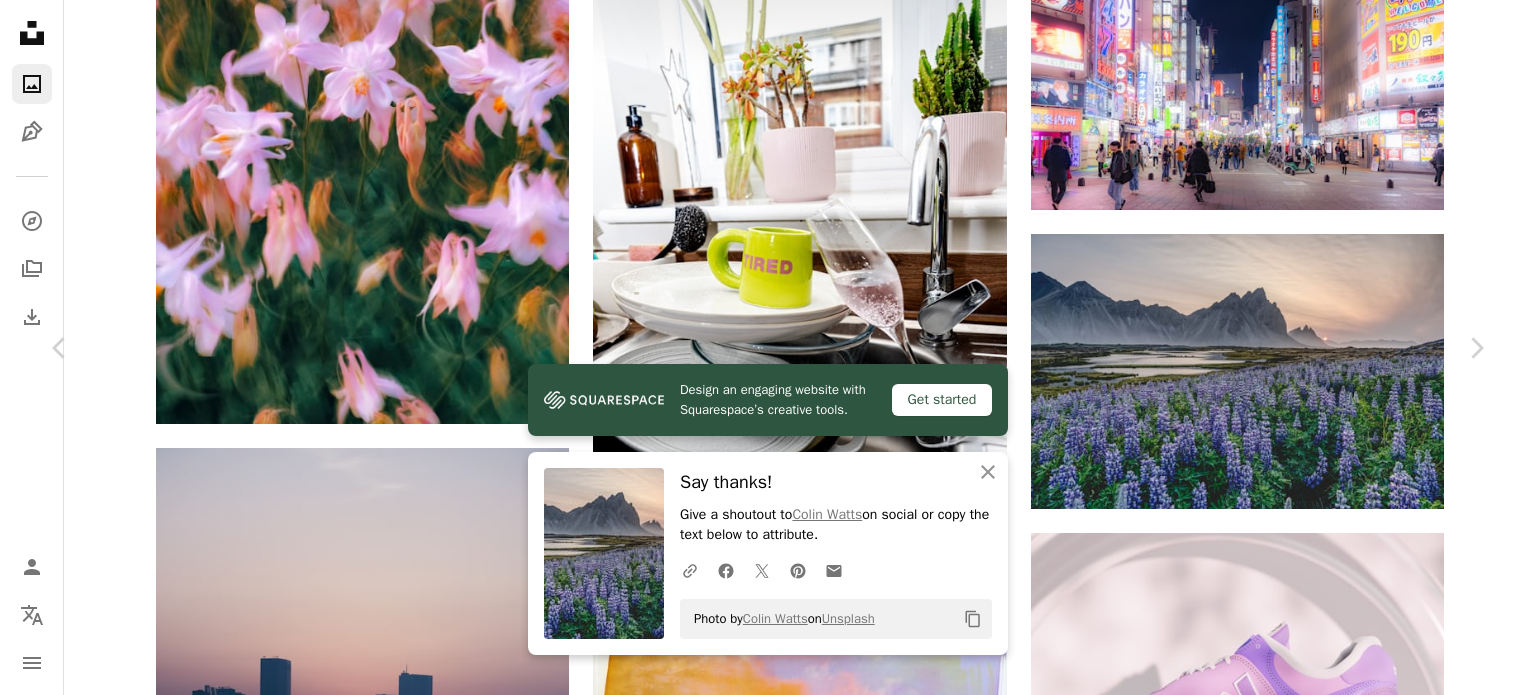 click on "An X shape Chevron left Chevron right Design an engaging website with Squarespace’s creative tools. Get started An X shape Close Say thanks! Give a shoutout to  [FIRST] [LAST]  on social or copy the text below to attribute. A URL sharing icon (chains) Facebook icon X (formerly Twitter) icon Pinterest icon An envelope Photo by  [FIRST] [LAST]  on  Unsplash
Copy content [FIRST] [LAST] Available for hire A checkmark inside of a circle A heart A plus sign Download free Chevron down Zoom in Views 370,519 Downloads 6,304 Featured in Photos ,  Travel A forward-right arrow Share Info icon Info More Actions A map marker Stokksnes, Stokksnesvegur, [COUNTRY] Calendar outlined Published  2 weeks ago Safety Free to use under the  Unsplash License flower forest land plant [COUNTRY] scenery blossom outdoors panoramic vegetation woodland wilderness lupin stokksnes Free pictures Browse premium related images on iStock  |  Save 20% with code UNSPLASH20 View more on iStock  ↗ Related images A heart A plus sign [FIRST] [LAST] For" at bounding box center [768, 4164] 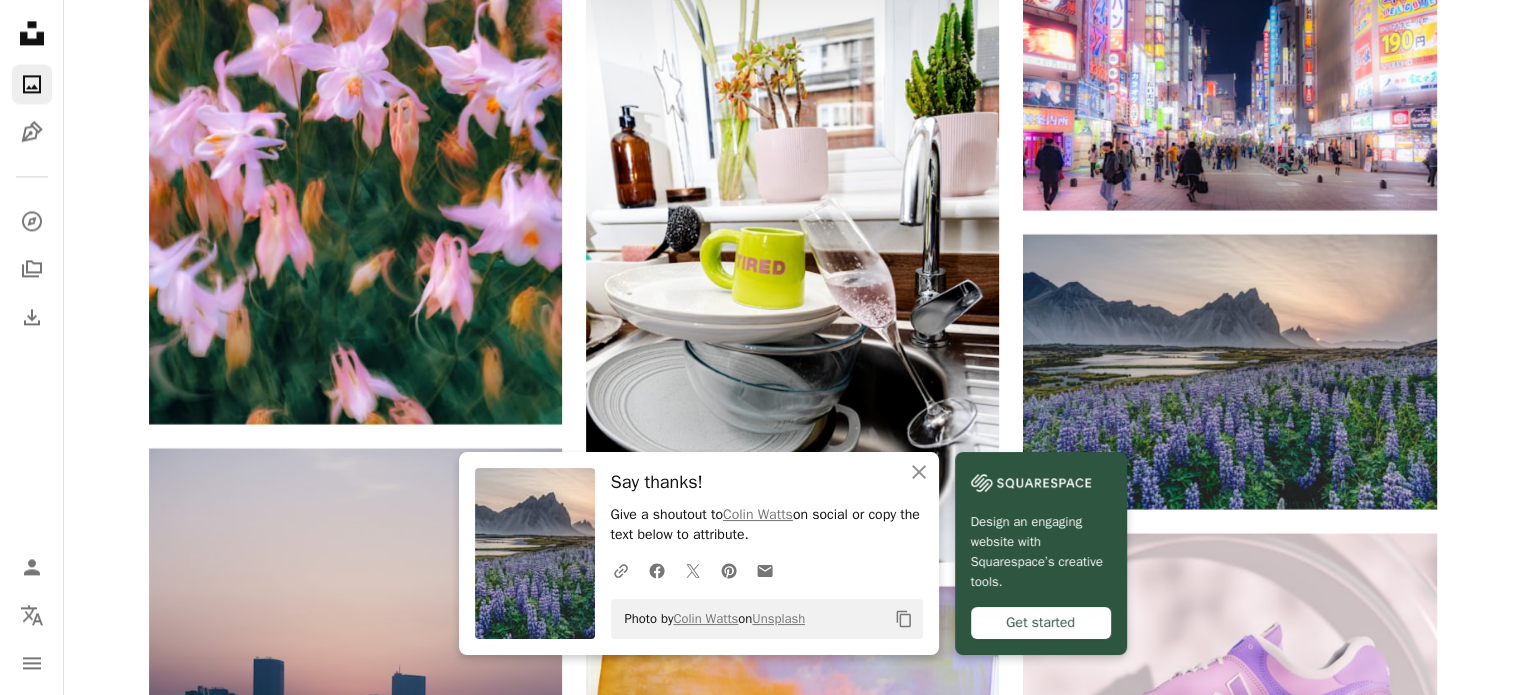 scroll, scrollTop: 55570, scrollLeft: 0, axis: vertical 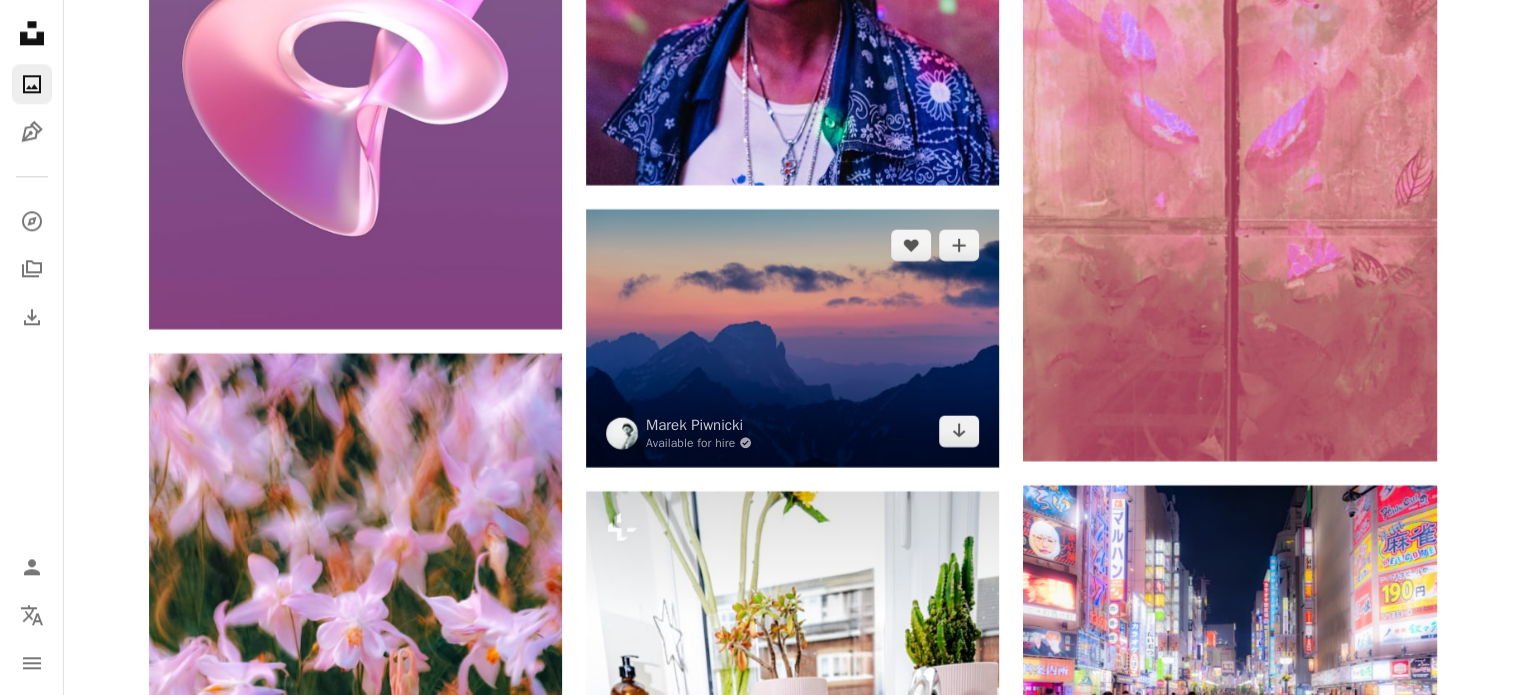 click at bounding box center (792, 338) 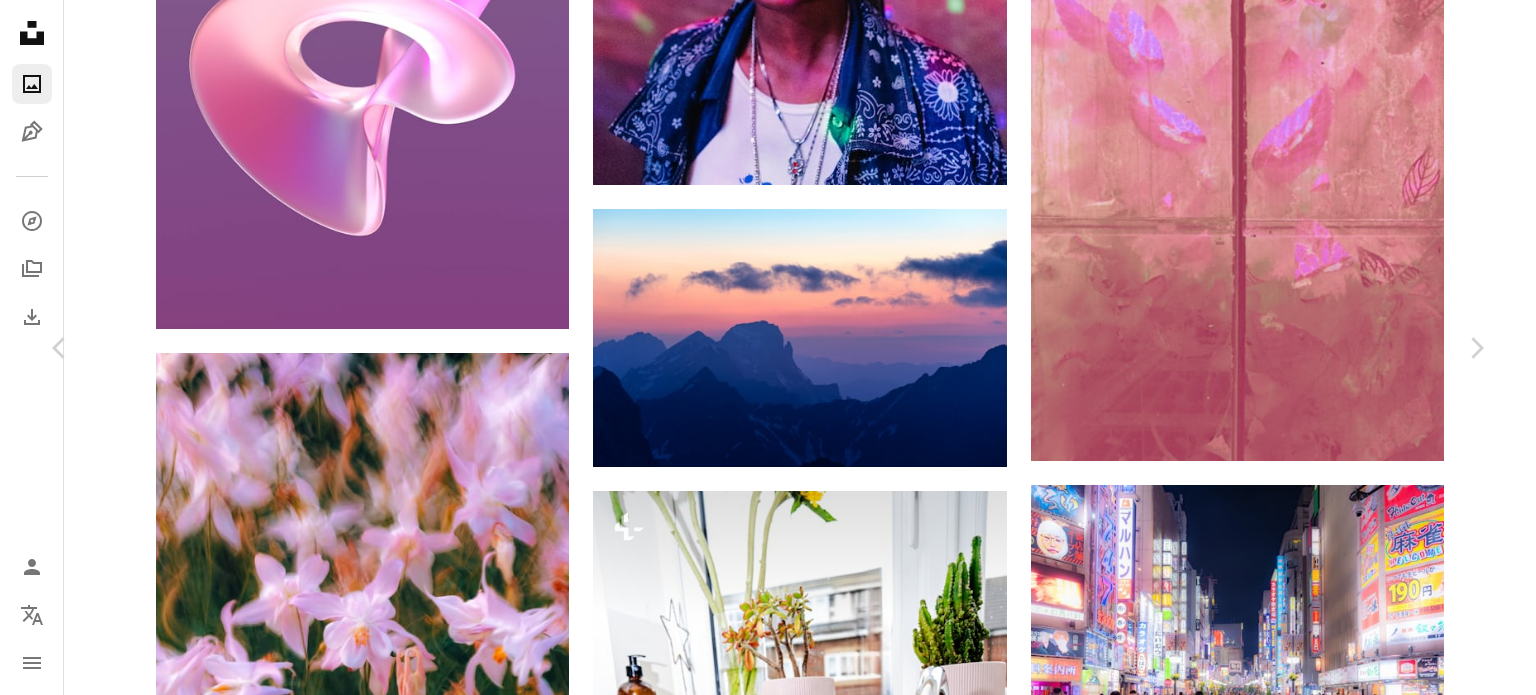 click on "Download free" at bounding box center [1287, 6045] 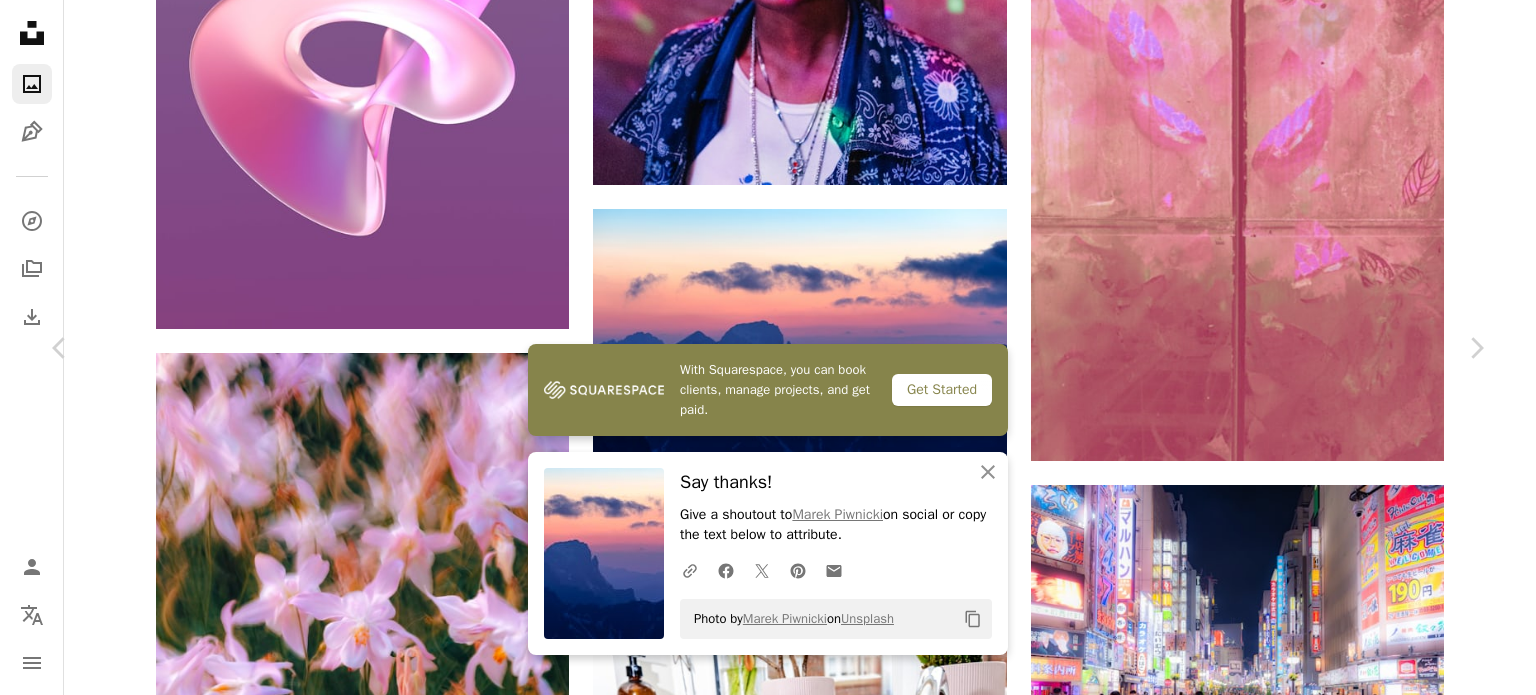 click on "An X shape Chevron left Chevron right With Squarespace, you can book clients, manage projects, and get paid. Get Started An X shape Close Say thanks! Give a shoutout to  [FIRST] [LAST]  on social or copy the text below to attribute. A URL sharing icon (chains) Facebook icon X (formerly Twitter) icon Pinterest icon An envelope Photo by  [FIRST] [LAST]  on  Unsplash
Copy content [FIRST] [LAST] Available for hire A checkmark inside of a circle A heart A plus sign Download free Chevron down Zoom in Views 546,995 Downloads 8,487 Featured in [CATEGORY] ,  [CATEGORY] A forward-right arrow Share Info icon Info More Actions "Purples" A map marker [CITY], [COUNTRY] Calendar outlined Published  4 weeks ago Camera Canon, EOS R6 Safety Free to use under the  Unsplash License [COUNTRY] [CATEGORY] [CATEGORY] [CATEGORY] [CATEGORY] [CATEGORY] [CATEGORY] [CATEGORY] Creative Commons images Browse premium related images on iStock  |  Save 20% with code UNSPLASH20 View more on iStock  ↗ Related images A heart A heart" at bounding box center [768, 6345] 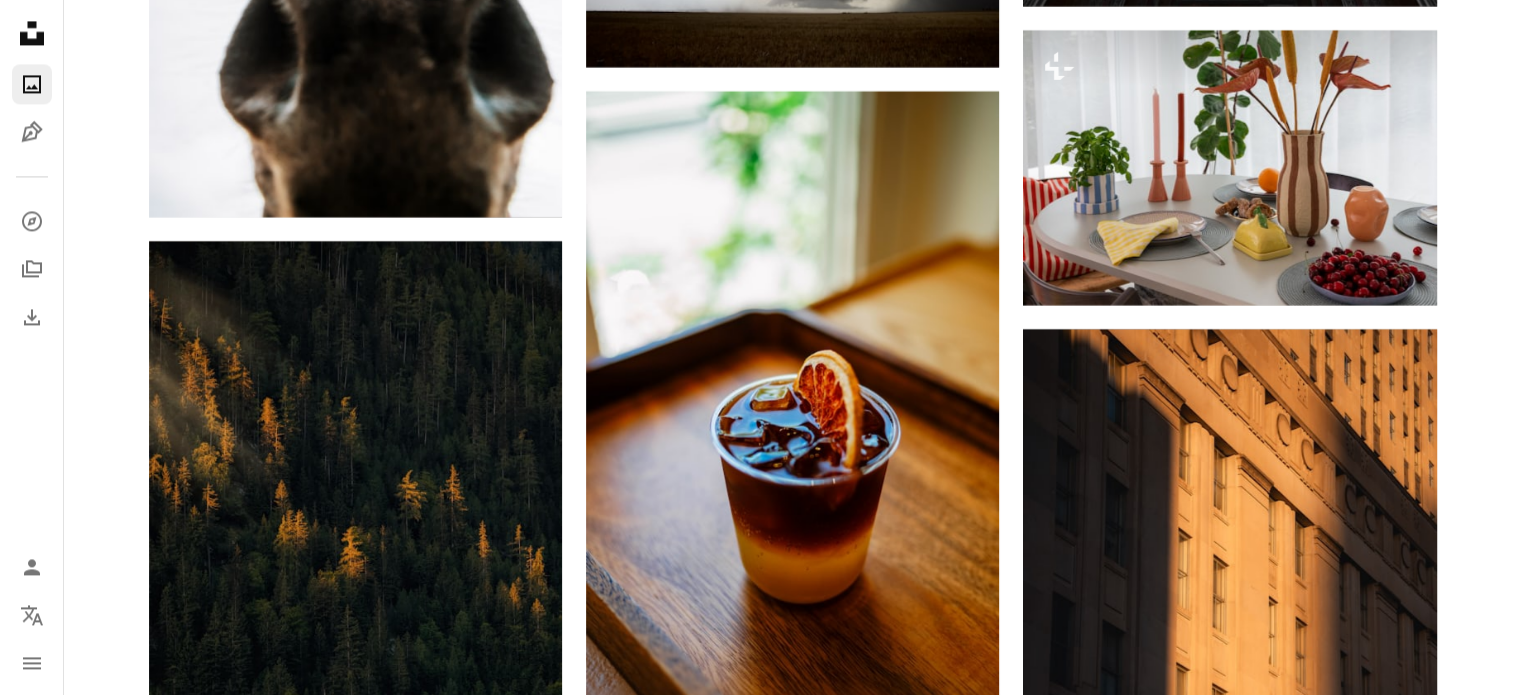 scroll, scrollTop: 64002, scrollLeft: 0, axis: vertical 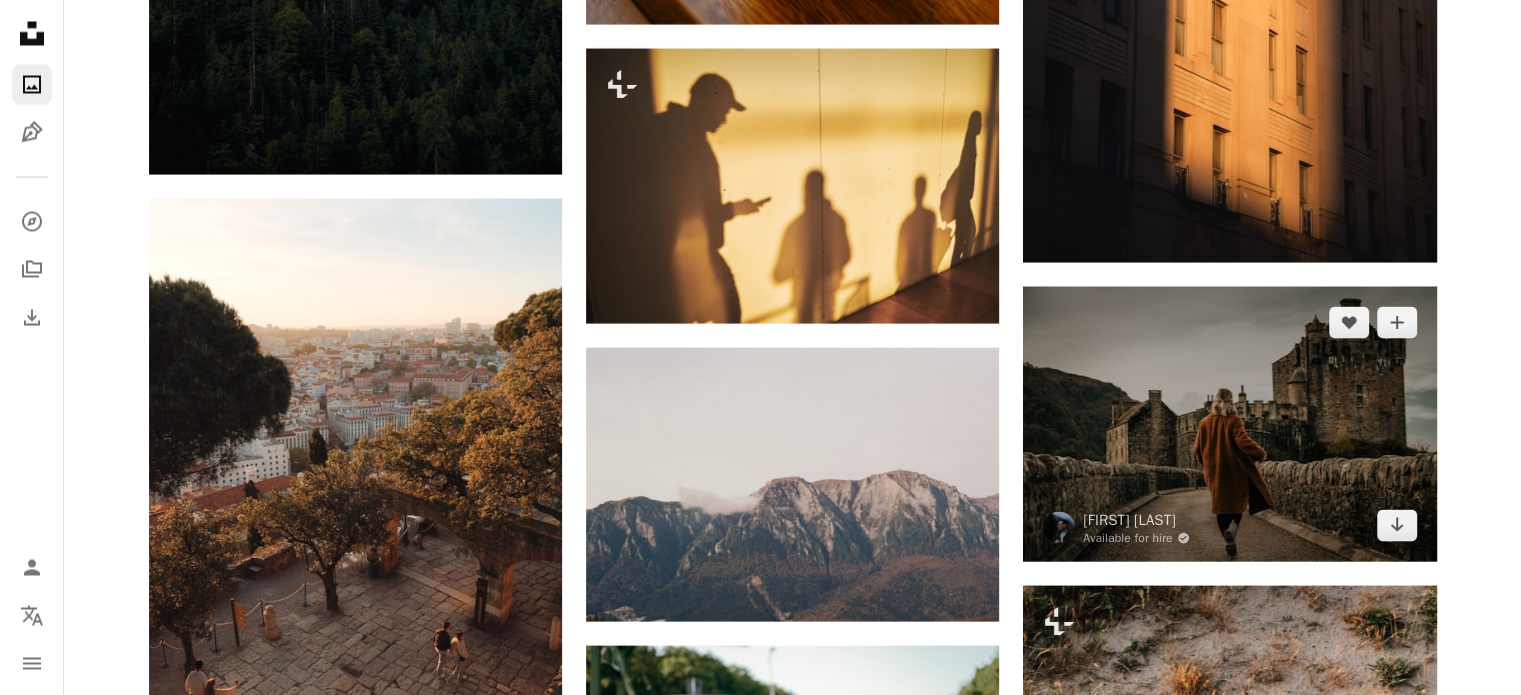 click at bounding box center [1229, 423] 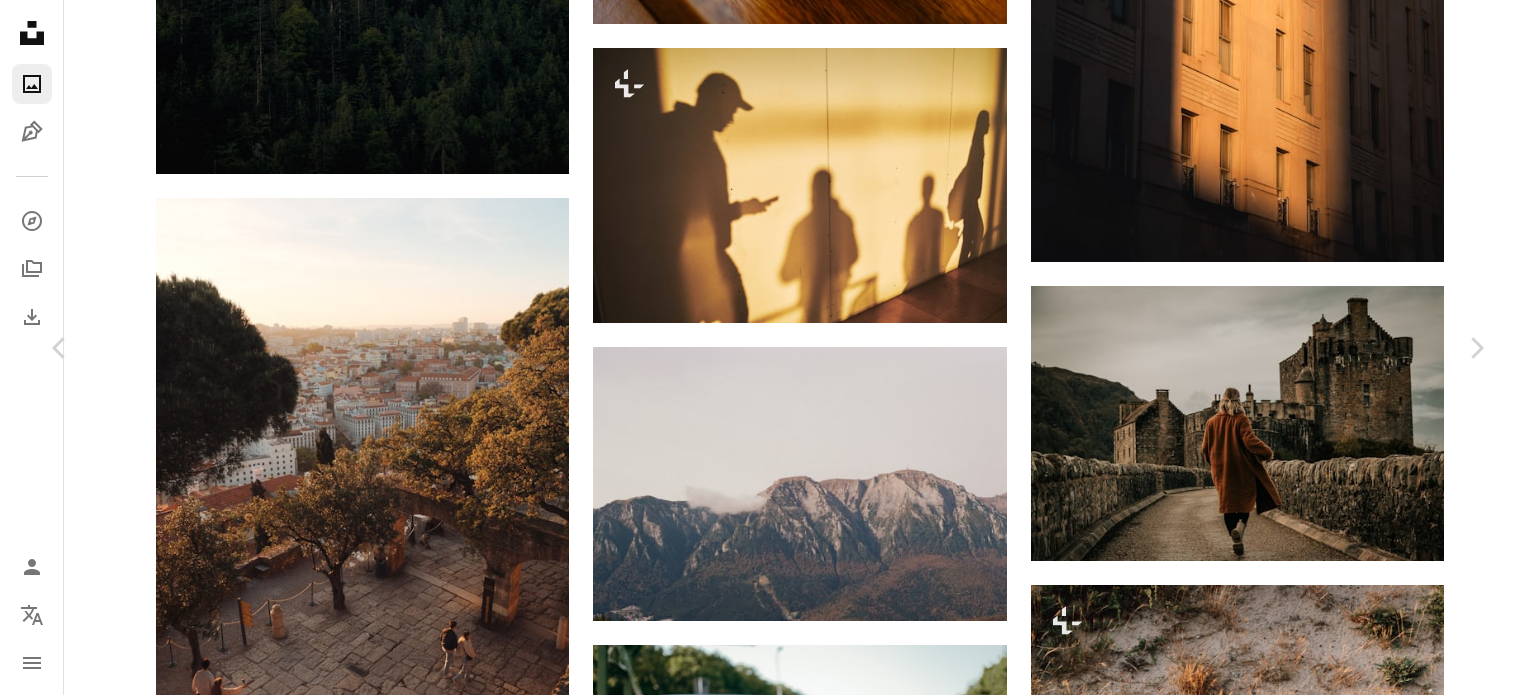 scroll, scrollTop: 2025, scrollLeft: 0, axis: vertical 